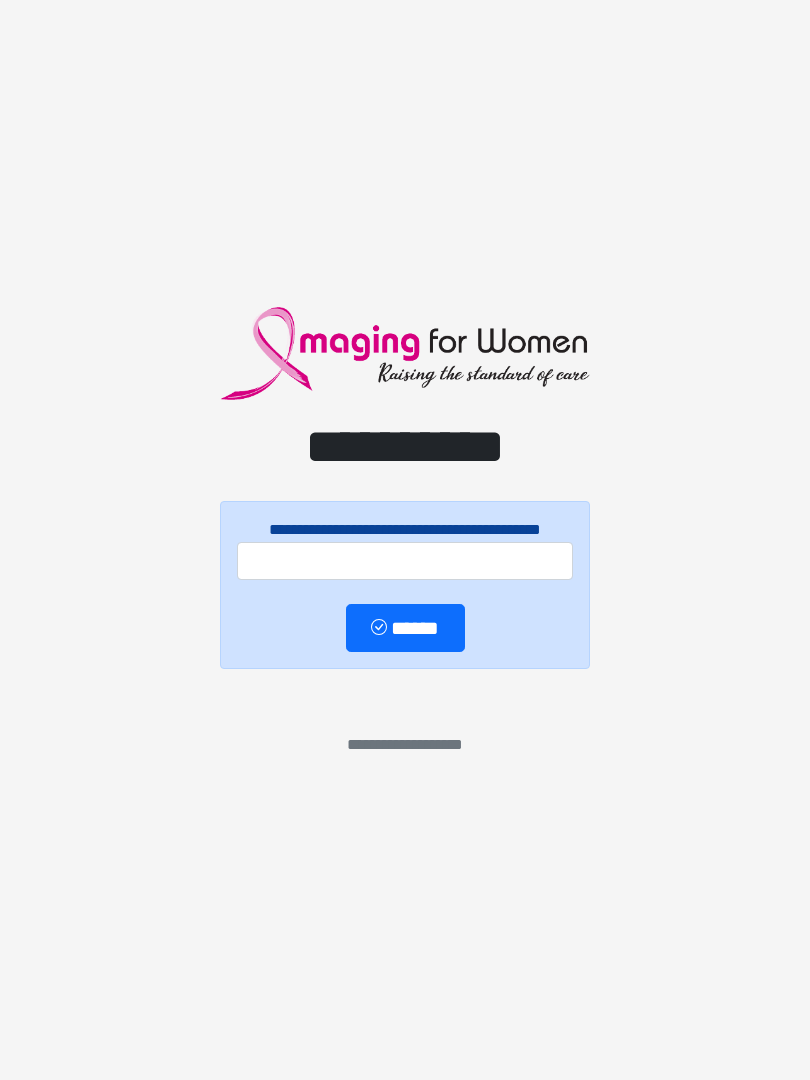 scroll, scrollTop: 0, scrollLeft: 0, axis: both 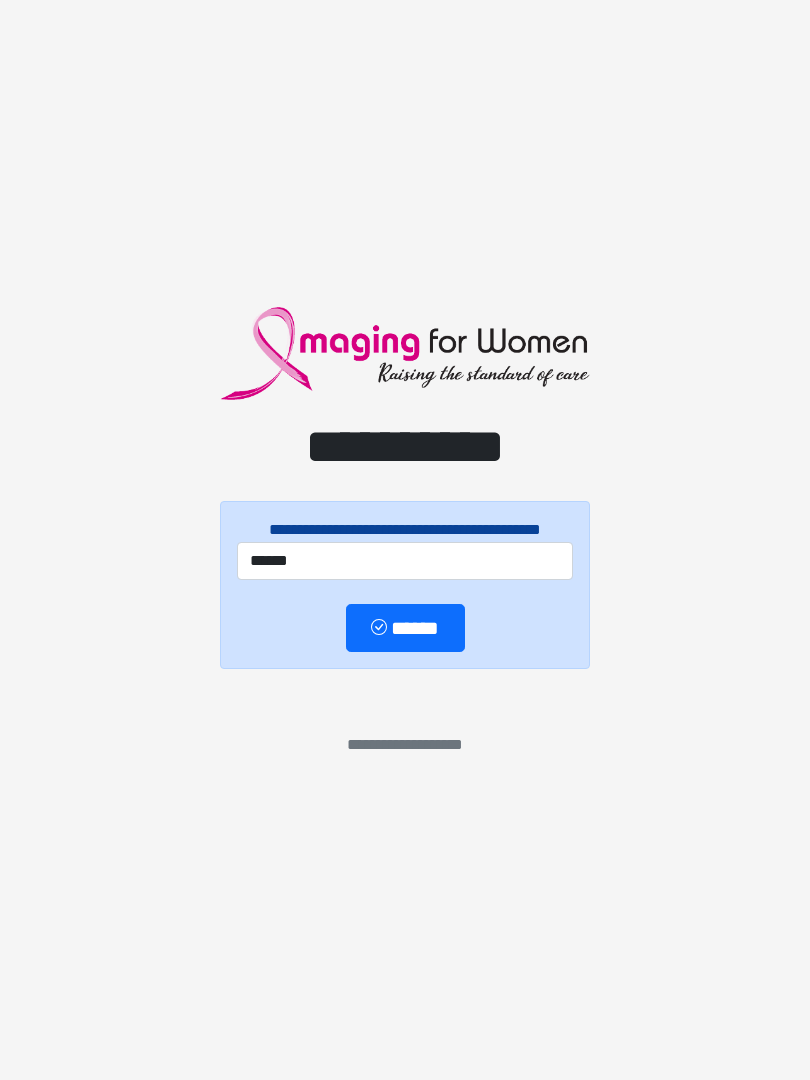 type on "******" 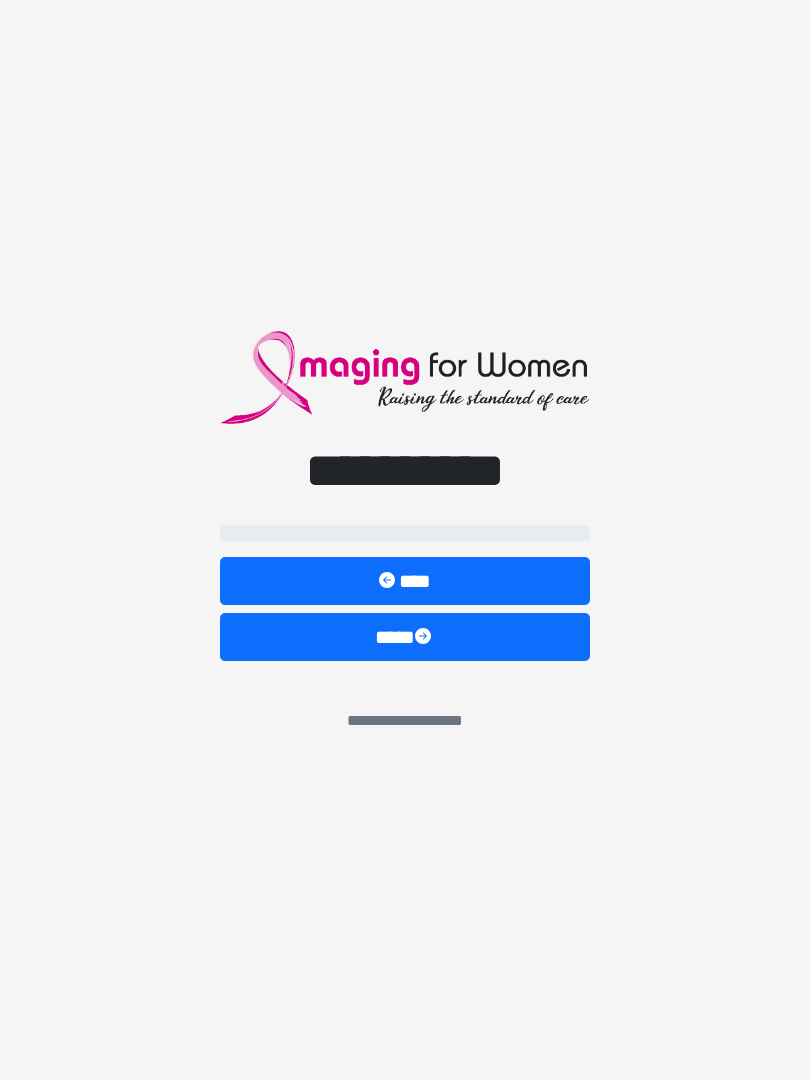 select on "**" 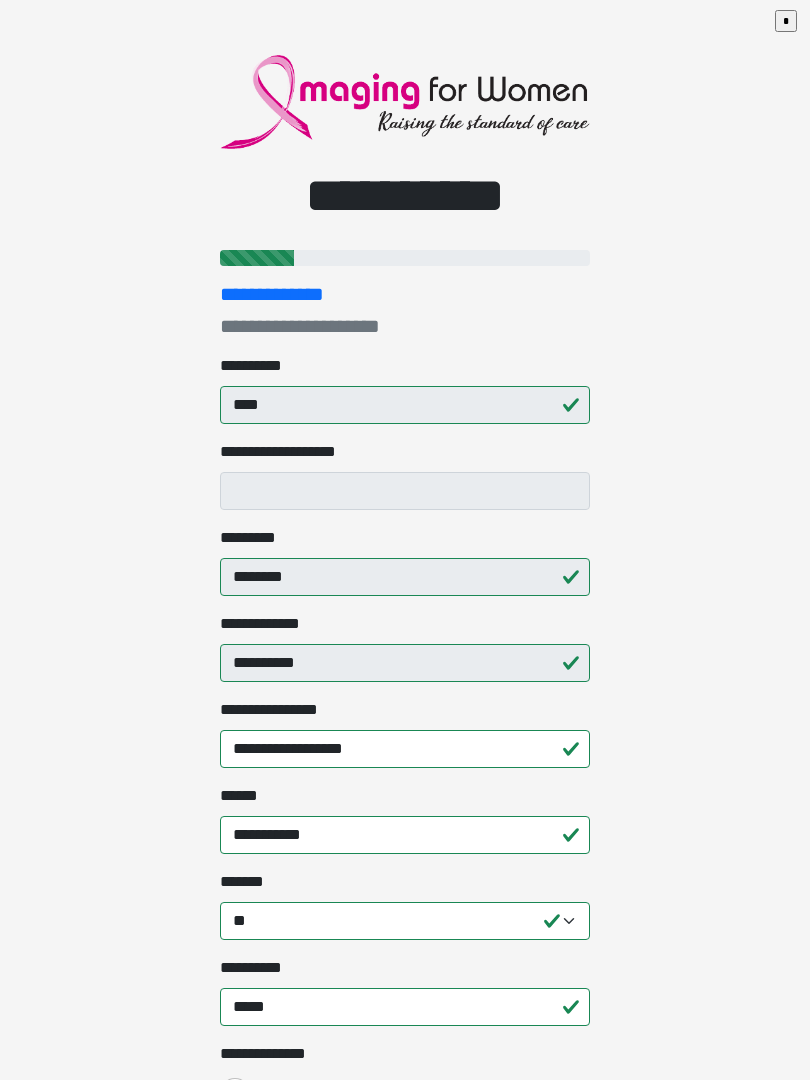 click on "**********" at bounding box center [405, 540] 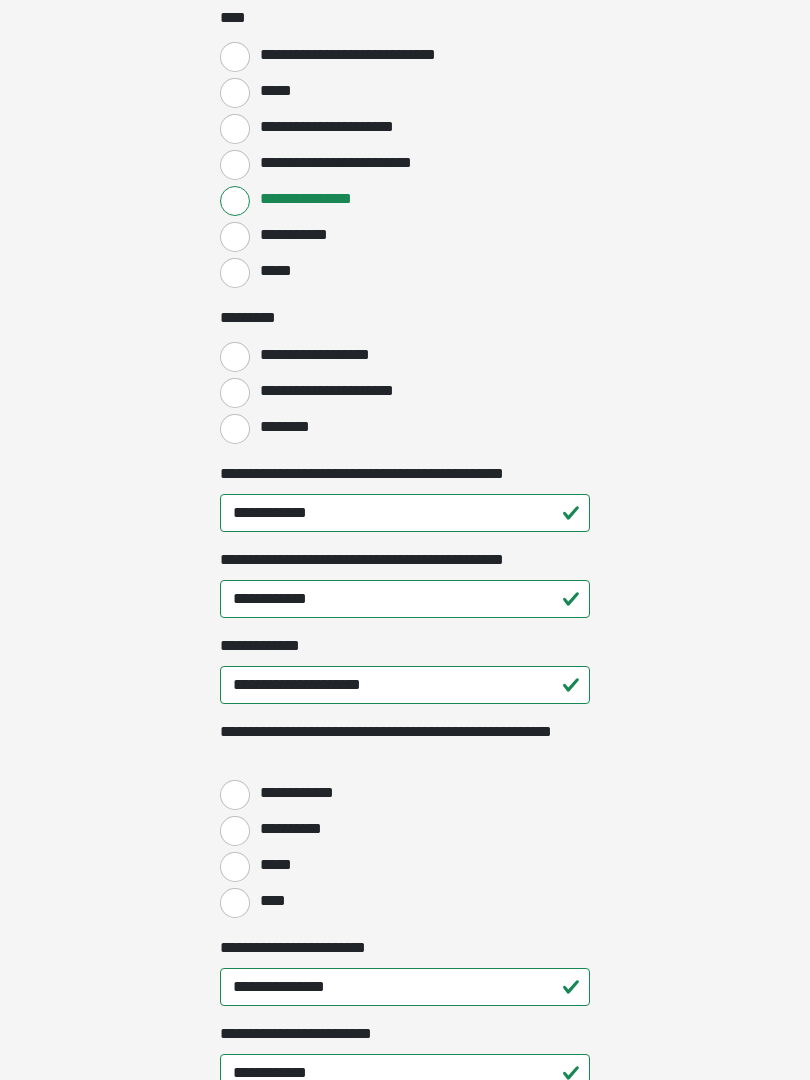 scroll, scrollTop: 2056, scrollLeft: 0, axis: vertical 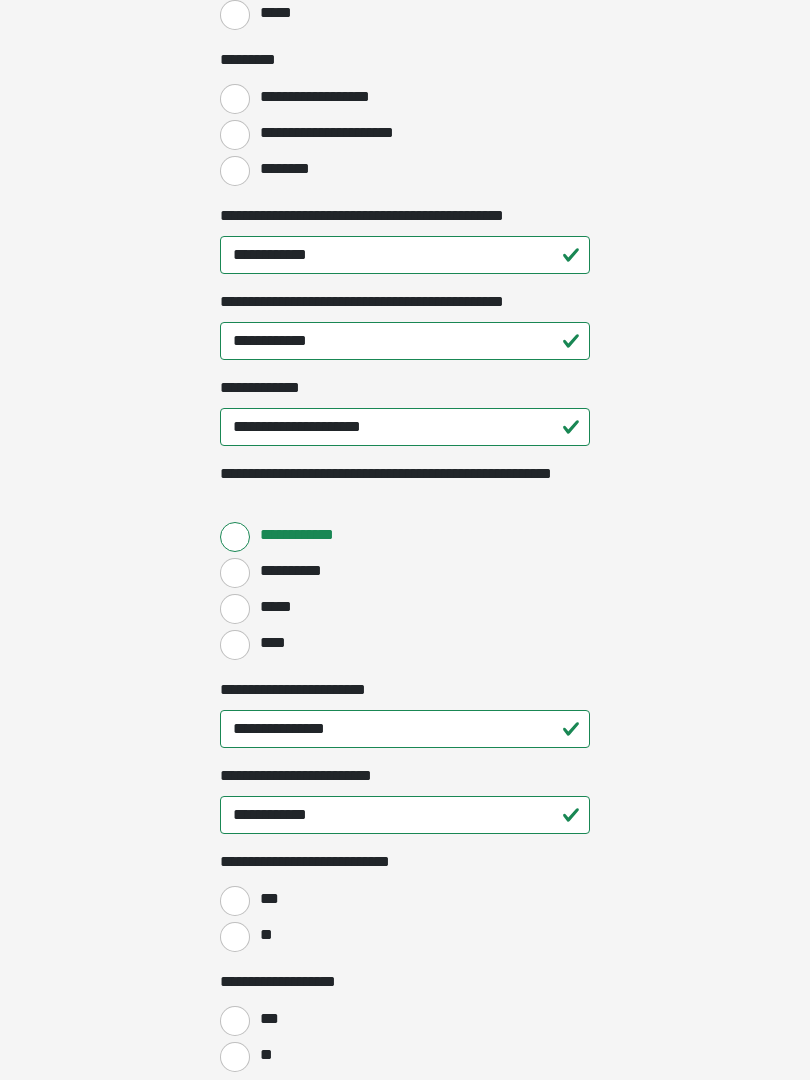 click on "**" at bounding box center (235, 937) 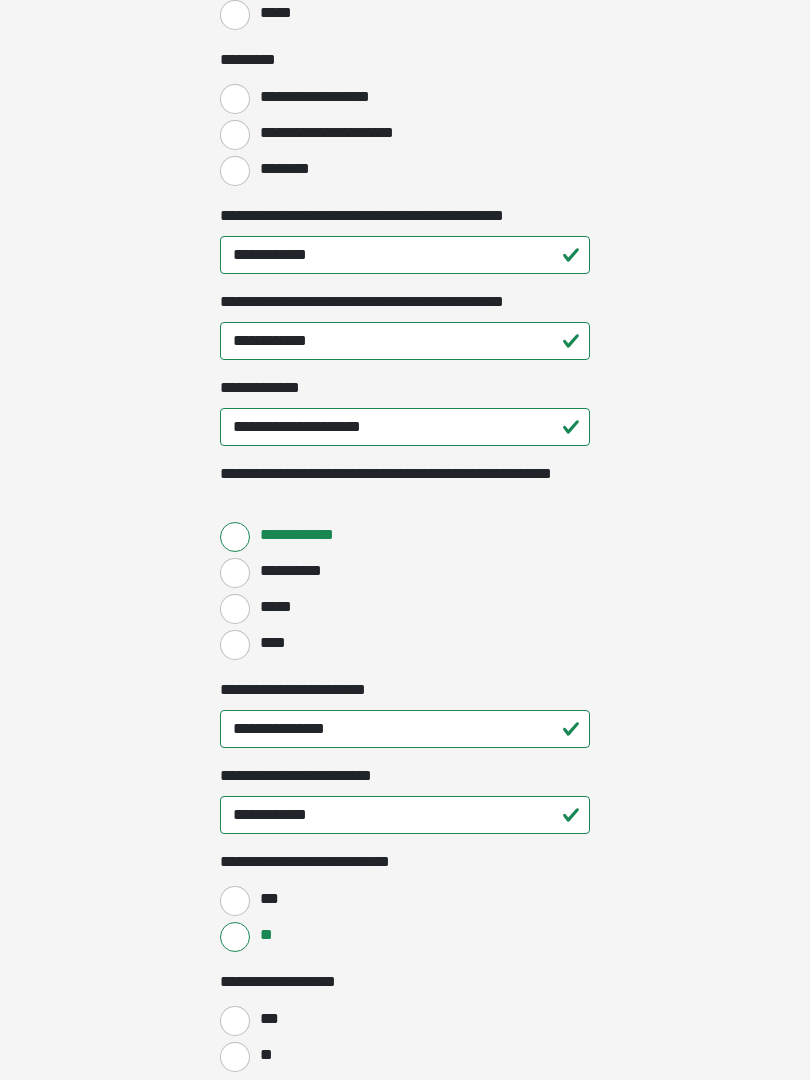 click on "**" at bounding box center (265, 1055) 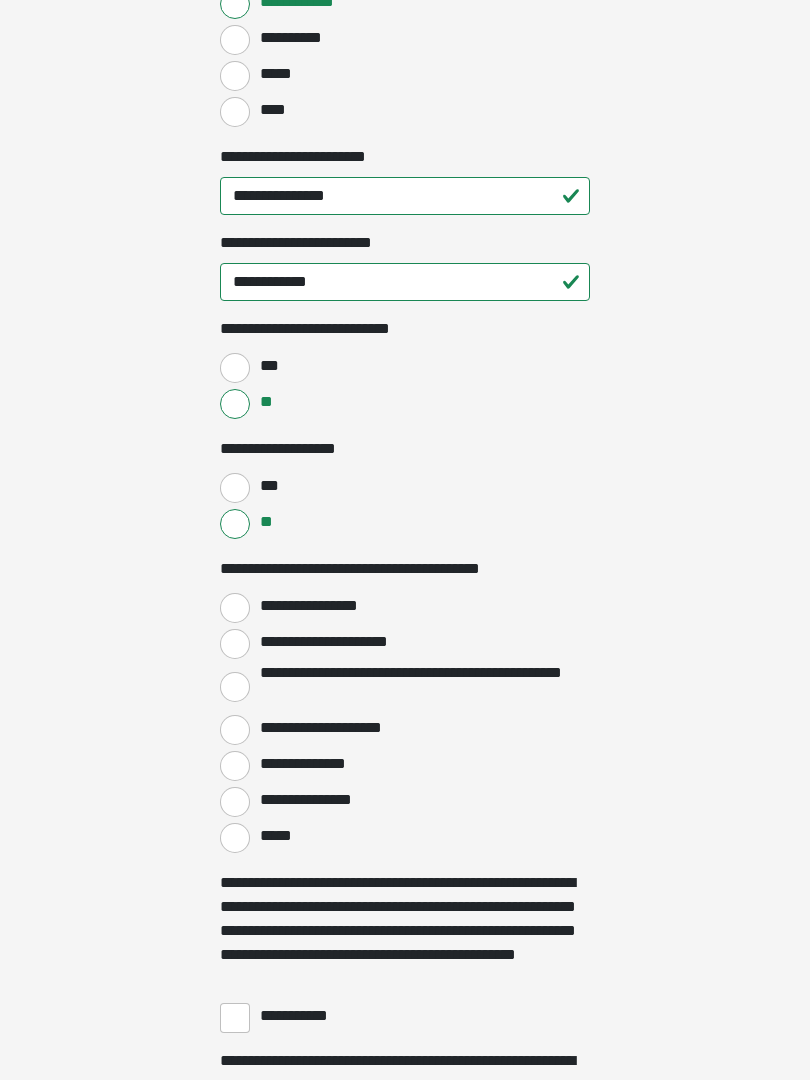 scroll, scrollTop: 2847, scrollLeft: 0, axis: vertical 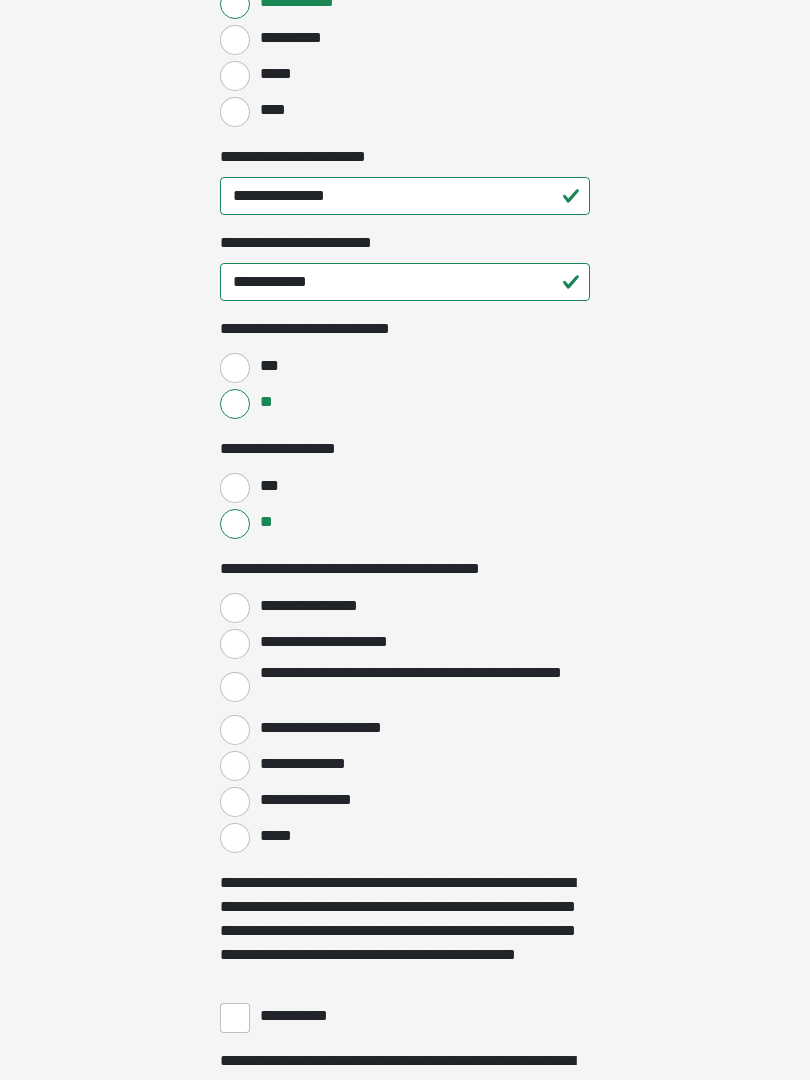 click on "**********" at bounding box center (235, 608) 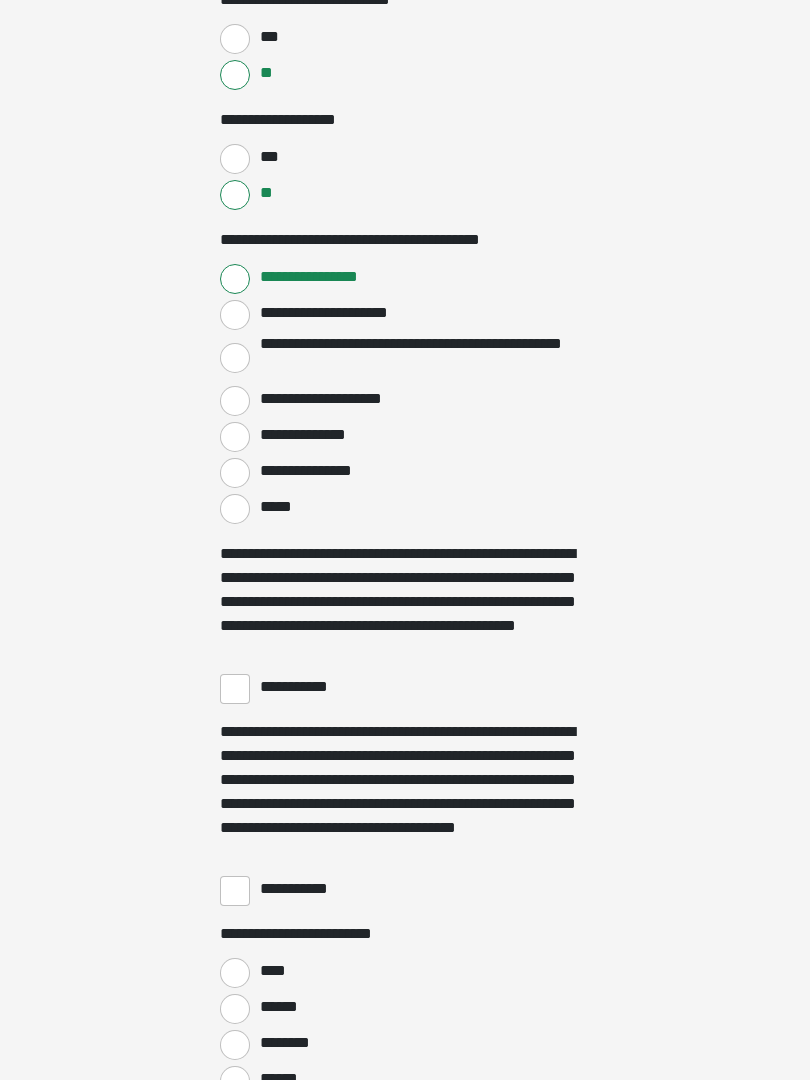 scroll, scrollTop: 3176, scrollLeft: 0, axis: vertical 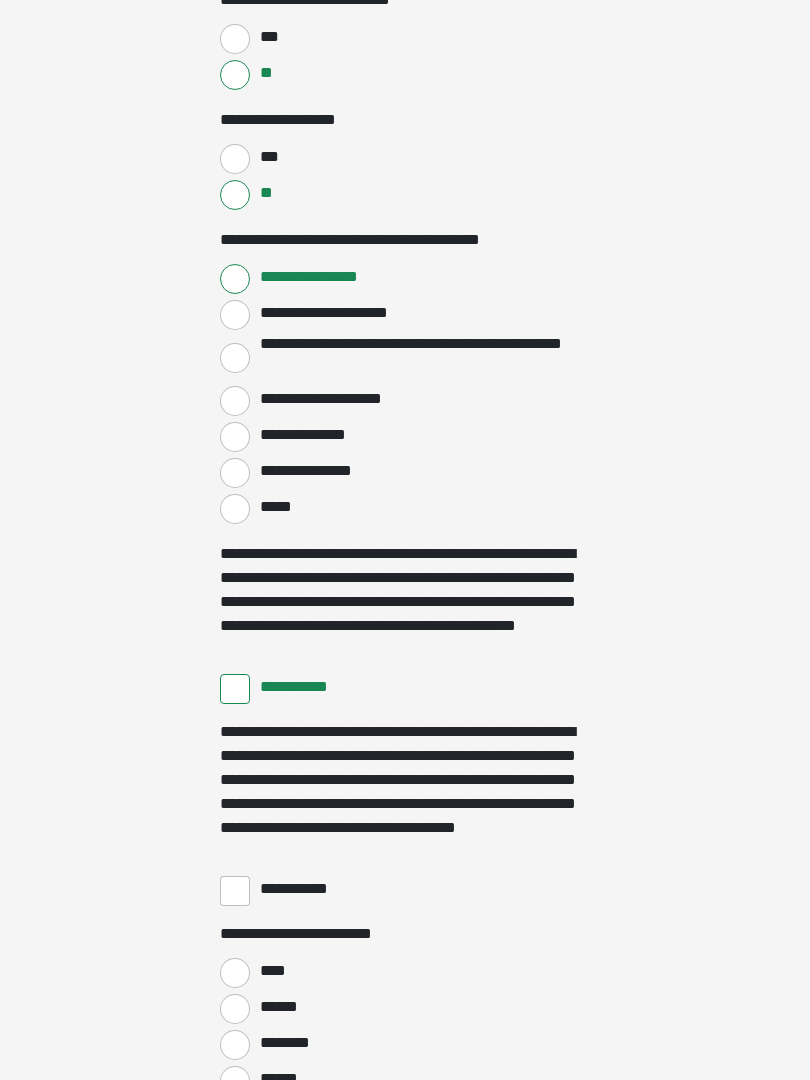 click on "**********" at bounding box center [235, 891] 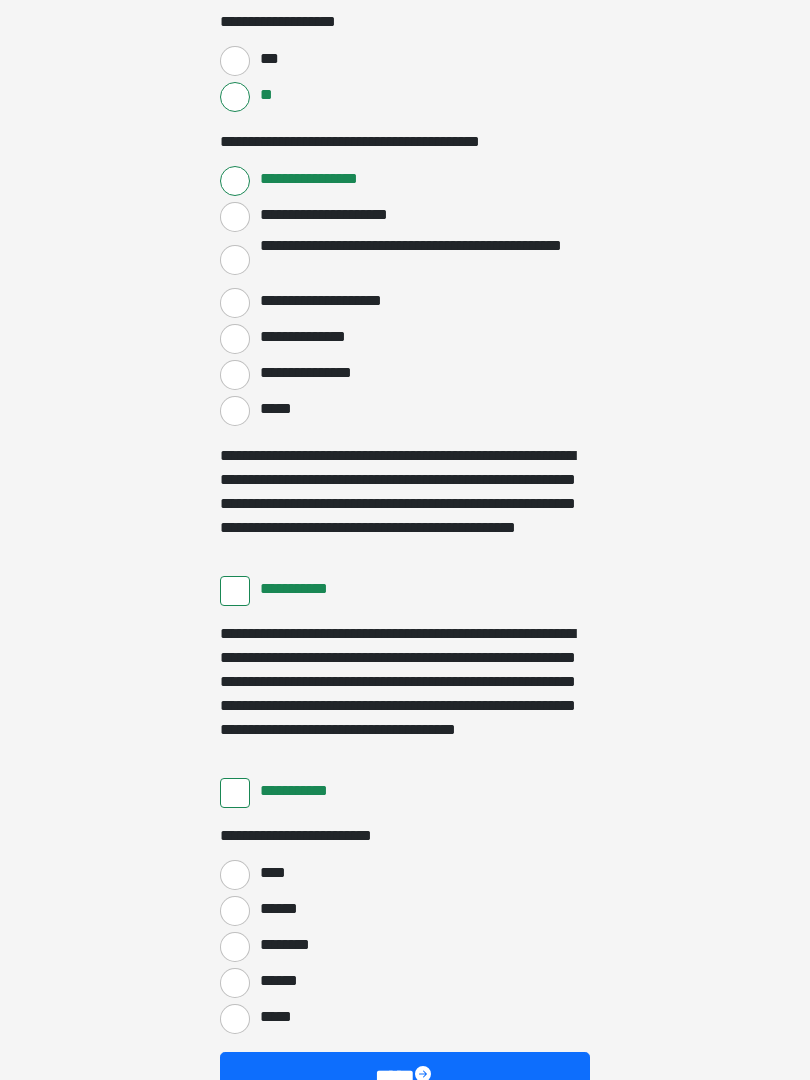 scroll, scrollTop: 3397, scrollLeft: 0, axis: vertical 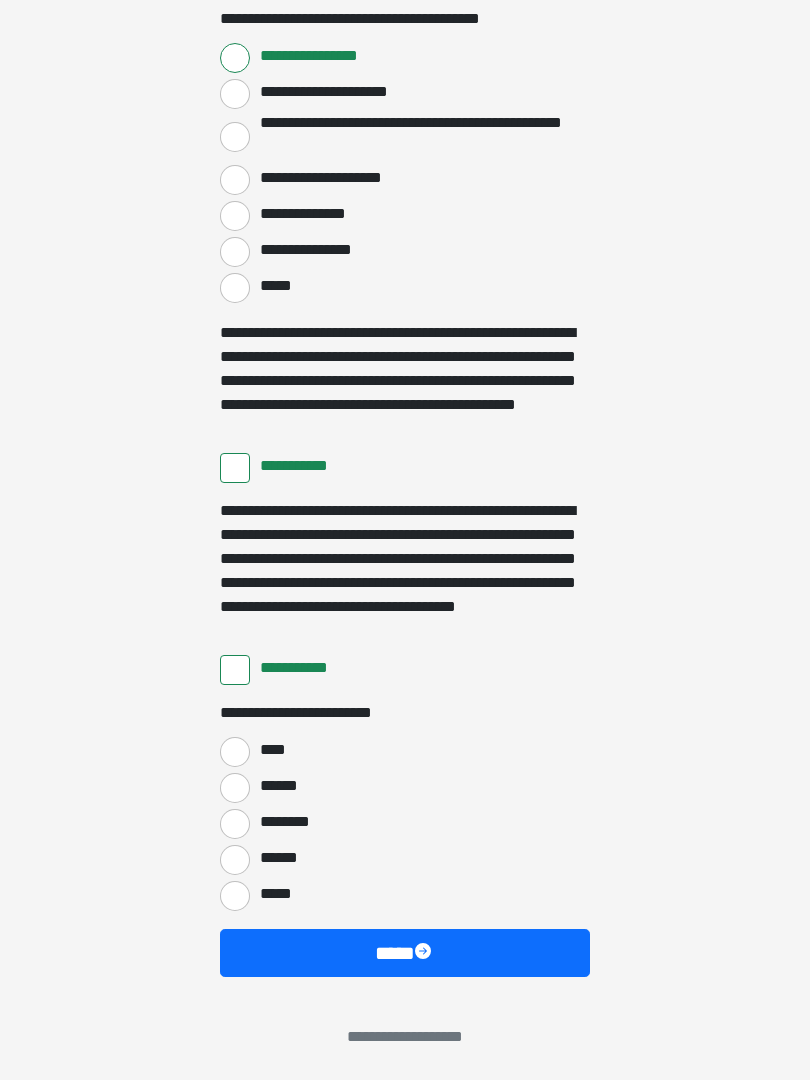 click on "****" at bounding box center (235, 752) 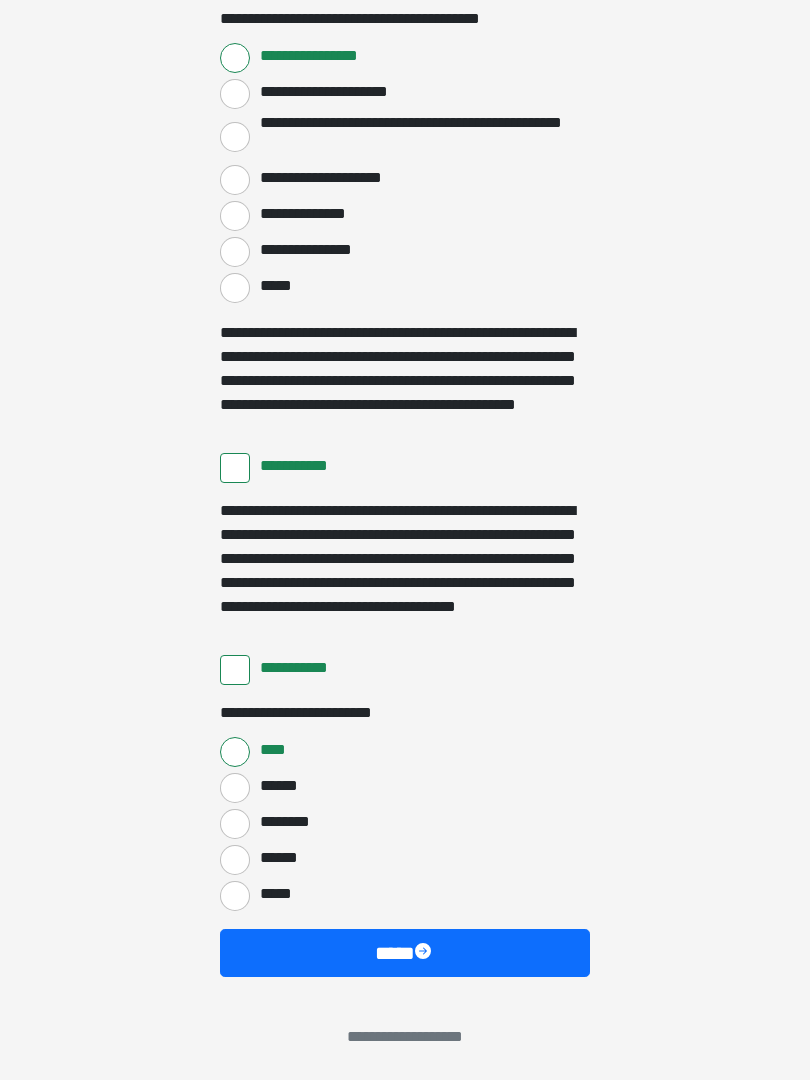 click on "****" at bounding box center (405, 953) 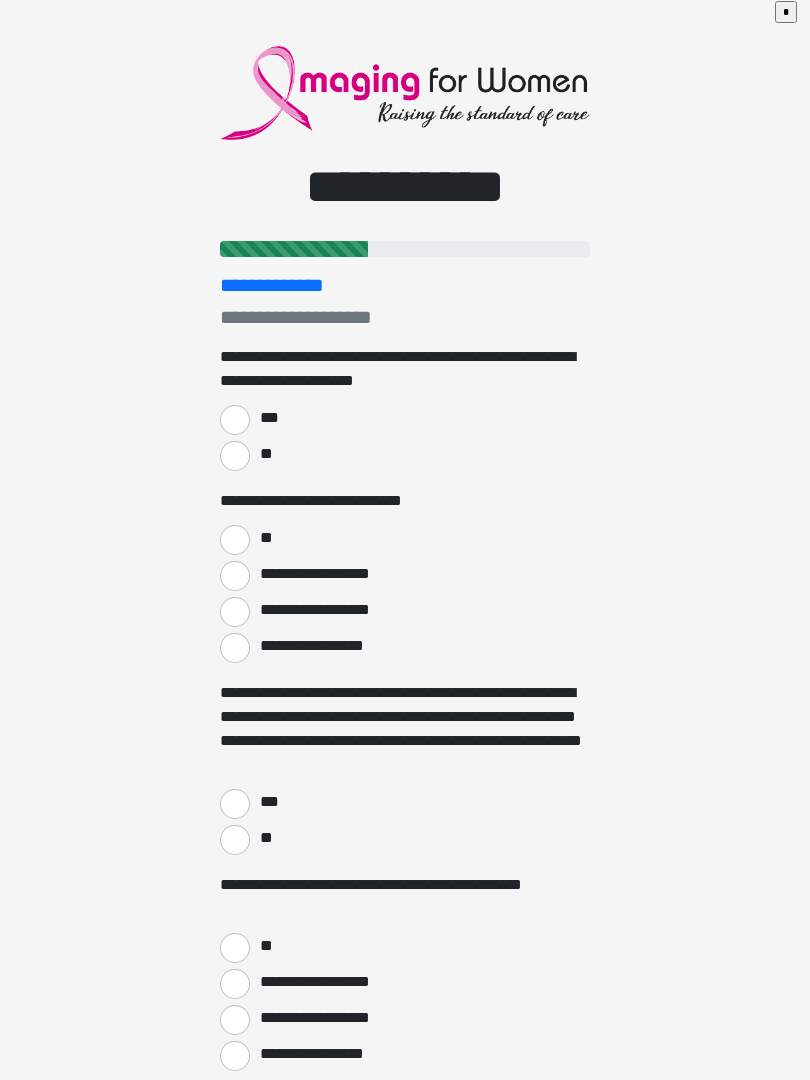 scroll, scrollTop: 0, scrollLeft: 0, axis: both 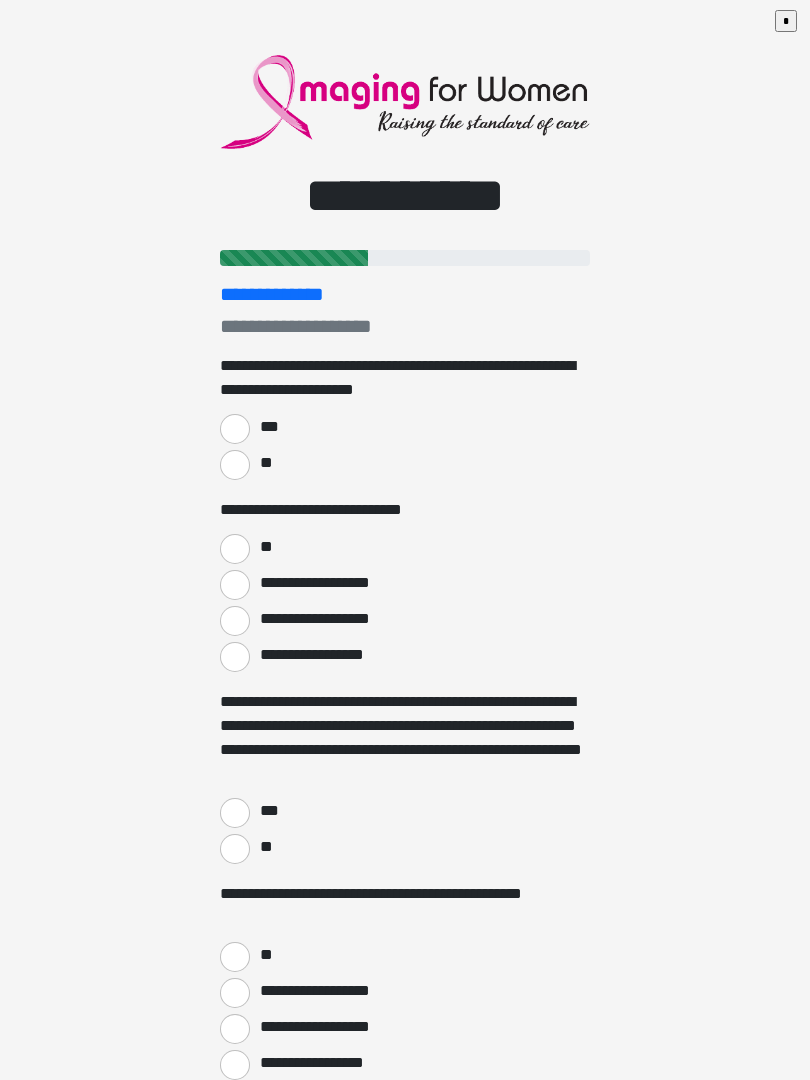 click on "***" at bounding box center (235, 429) 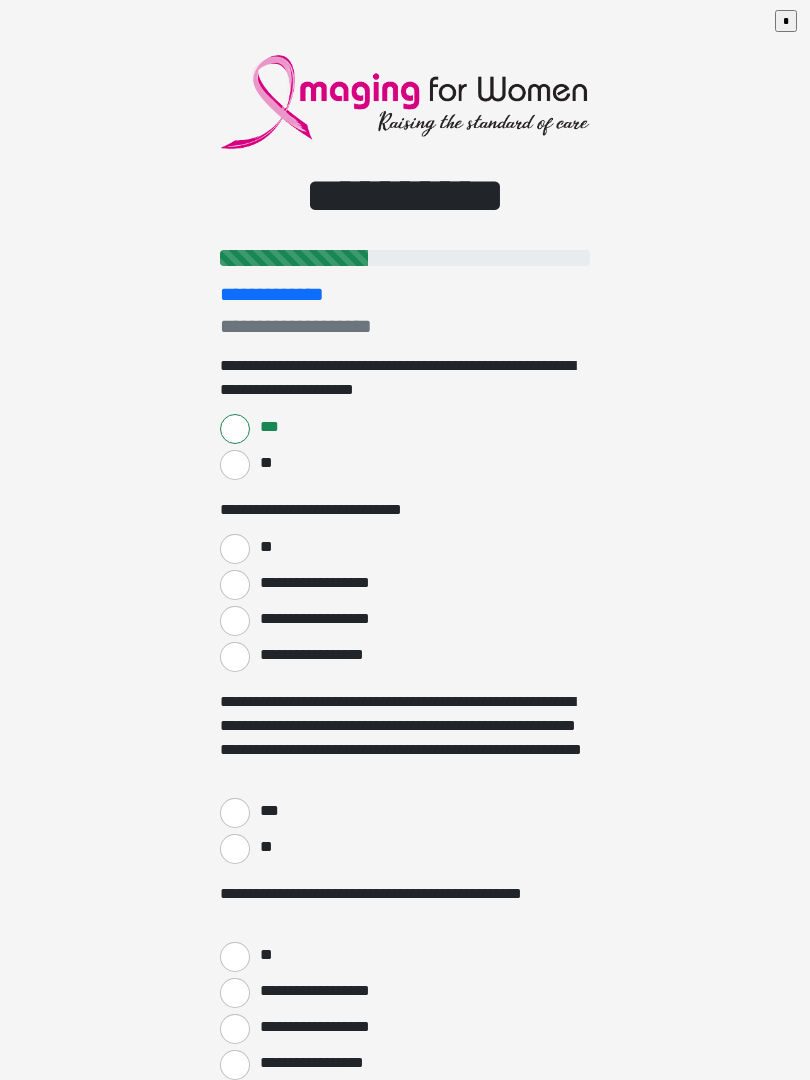 click on "**" at bounding box center (235, 549) 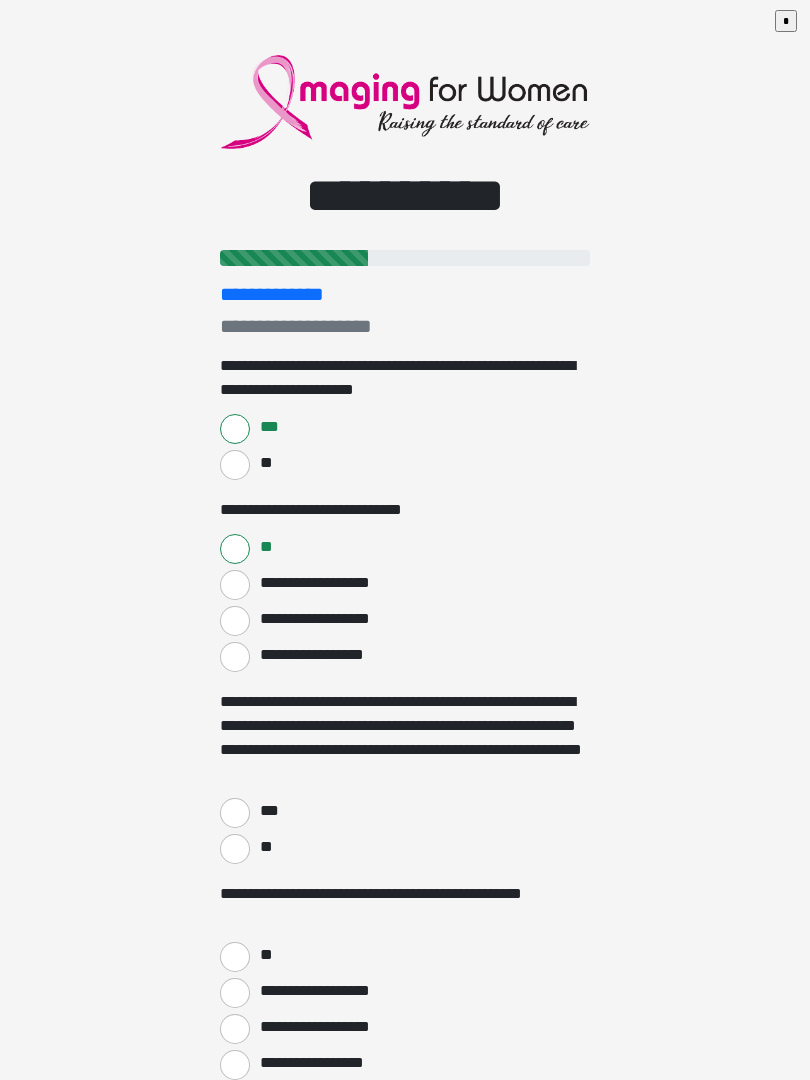click on "***" at bounding box center (235, 813) 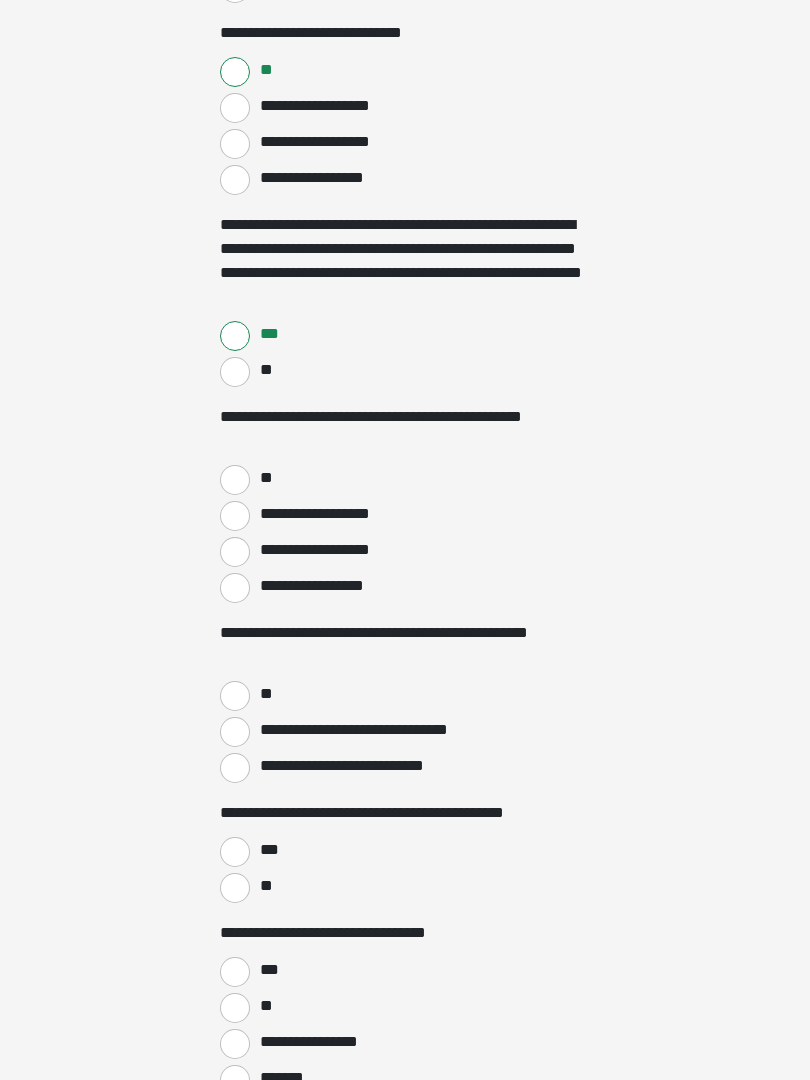 scroll, scrollTop: 486, scrollLeft: 0, axis: vertical 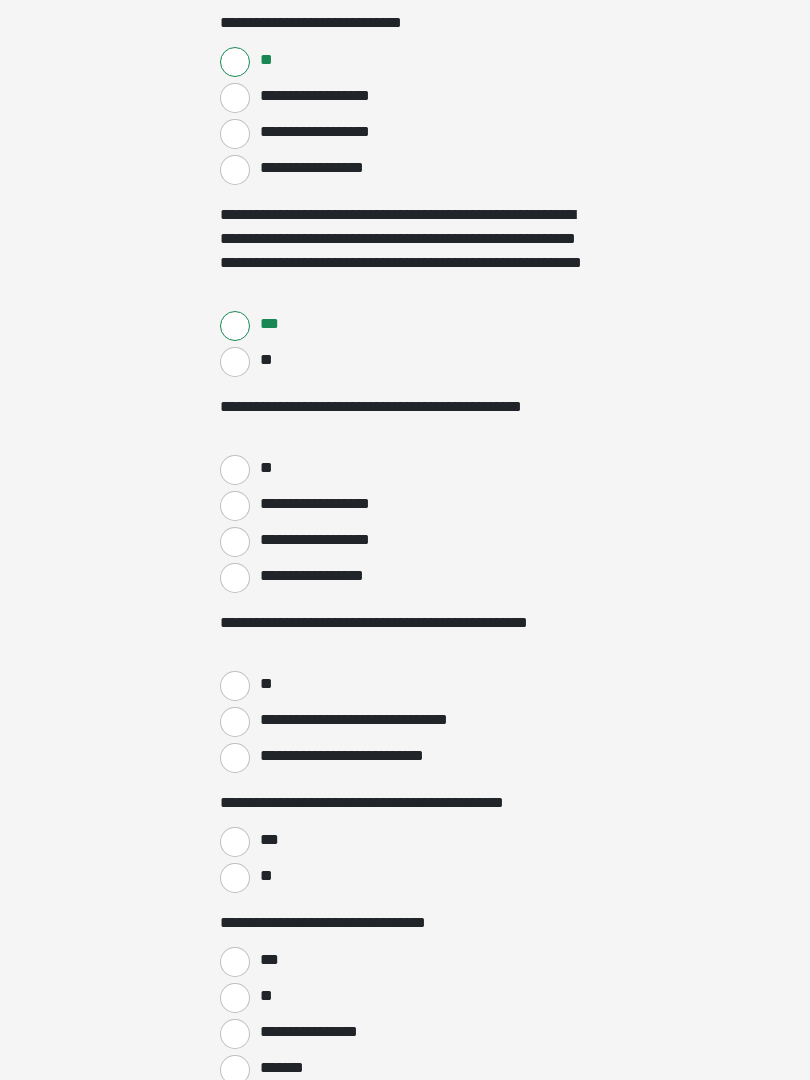 click on "**" at bounding box center [235, 471] 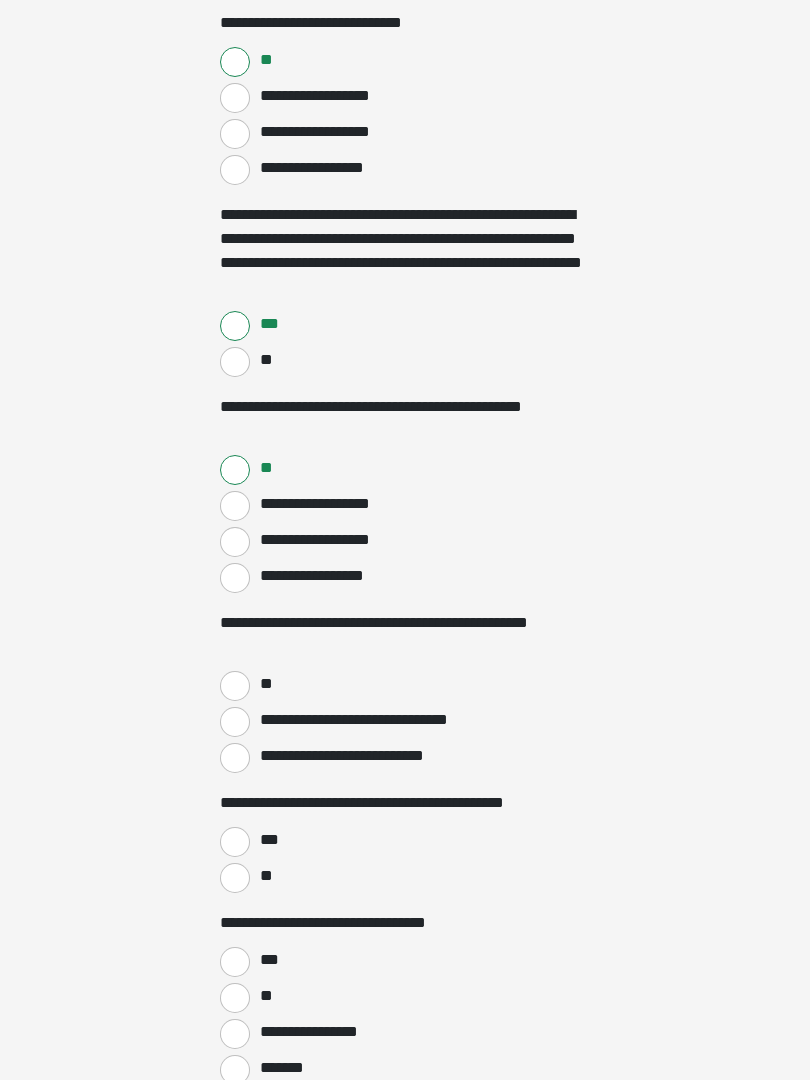 click on "**" at bounding box center (235, 686) 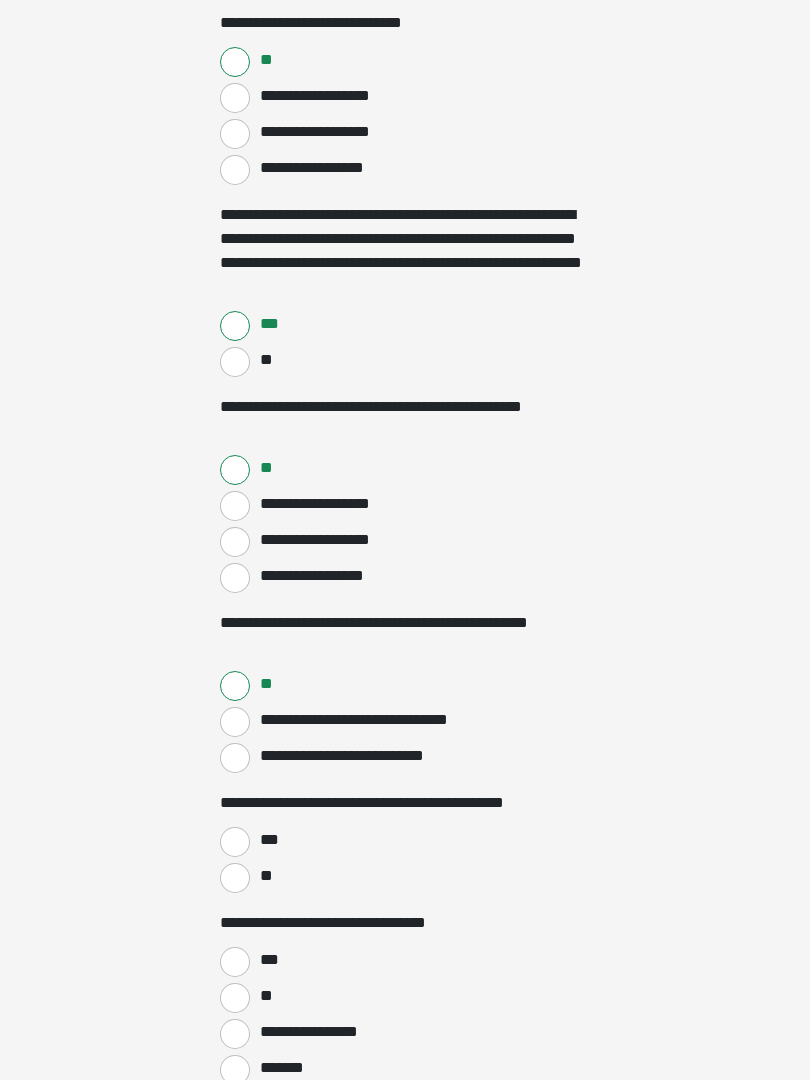 click on "***" at bounding box center (235, 842) 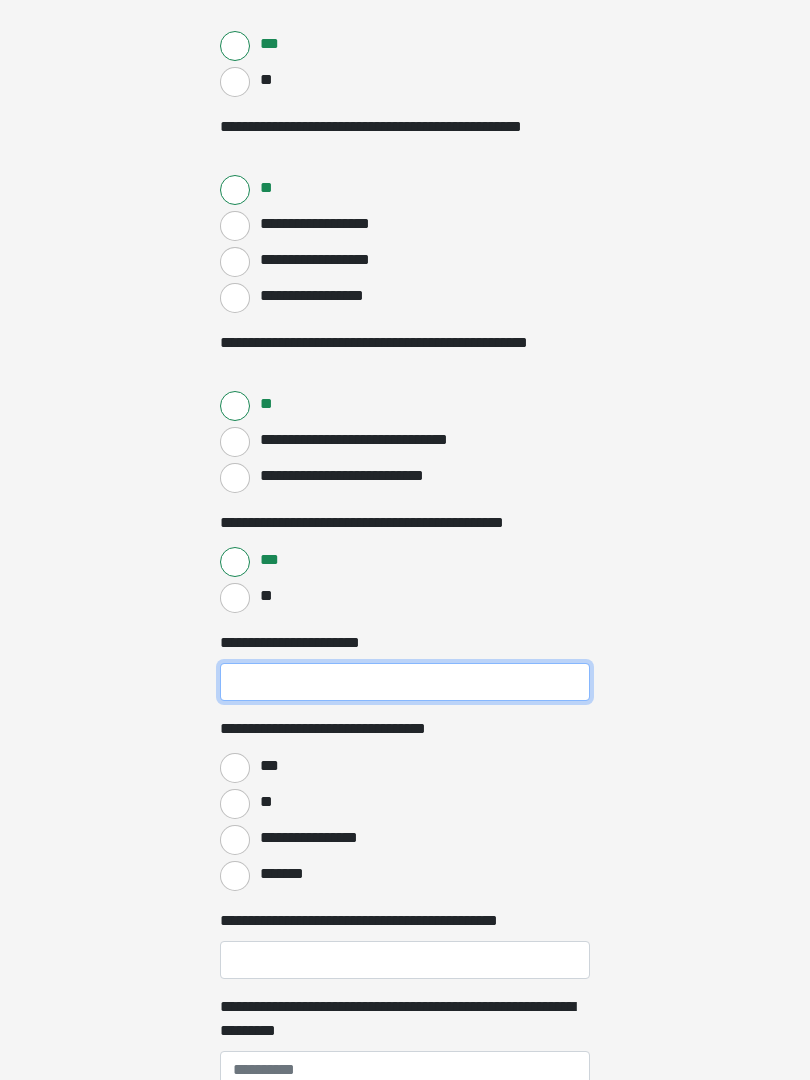 click on "**********" at bounding box center (405, 683) 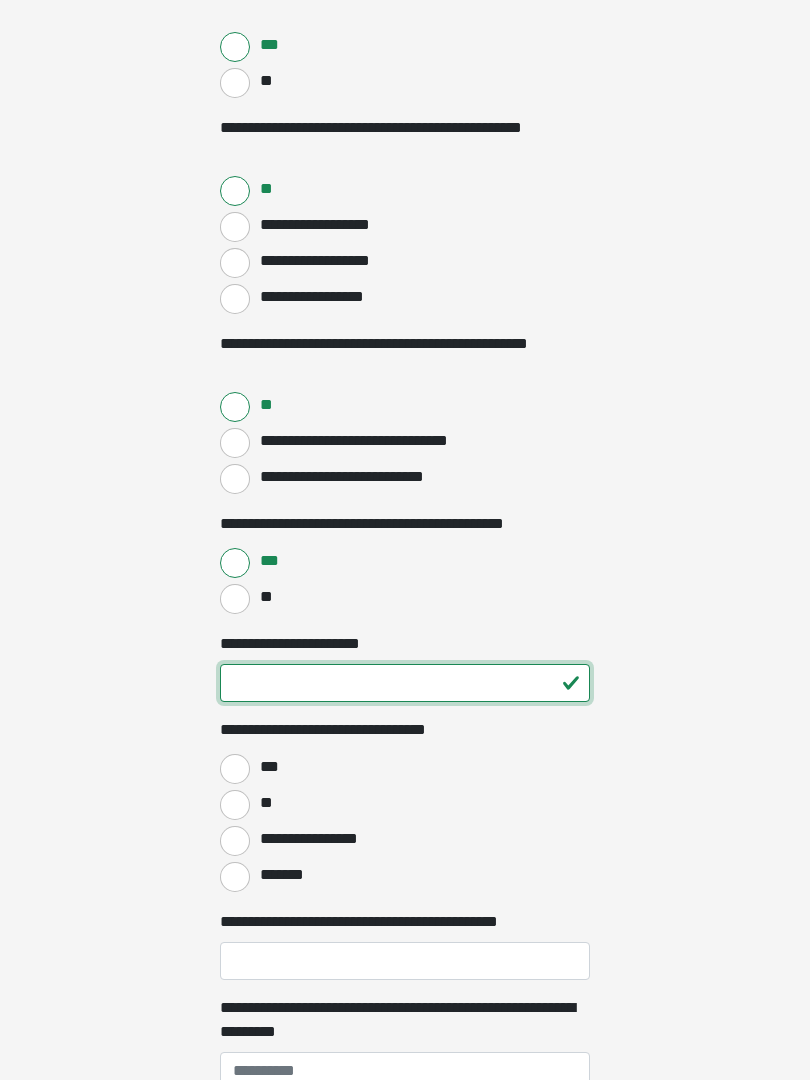 type on "**" 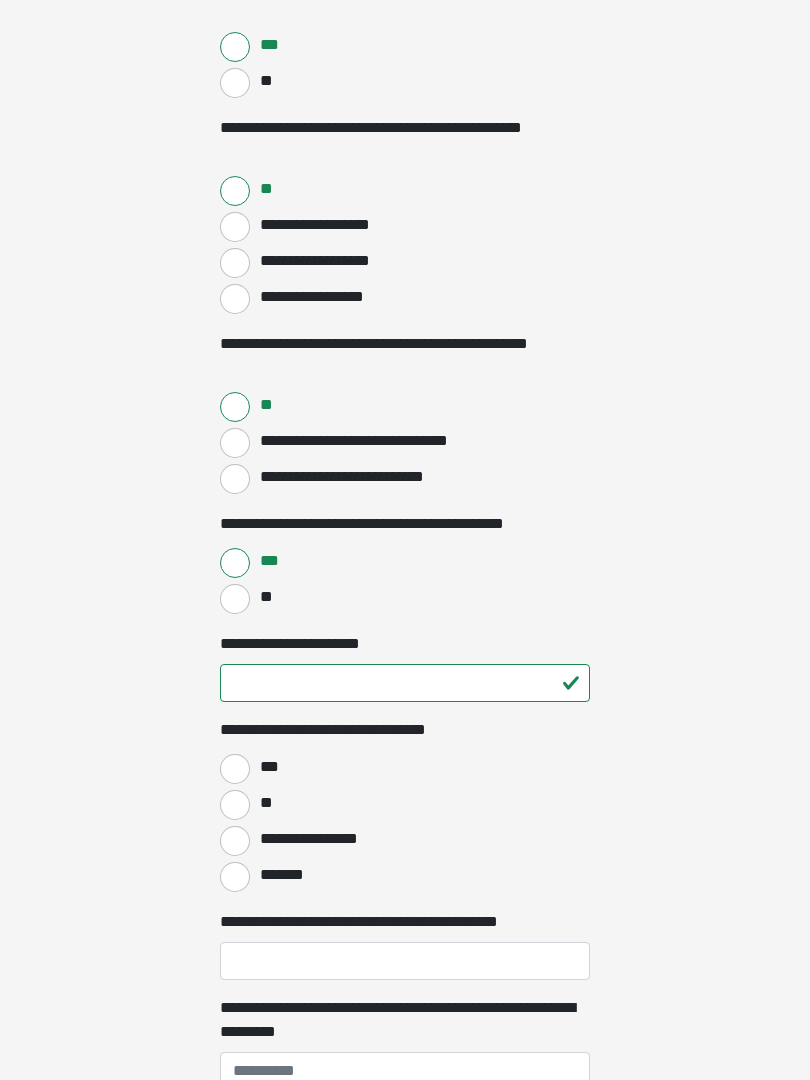 click on "**********" at bounding box center [405, -226] 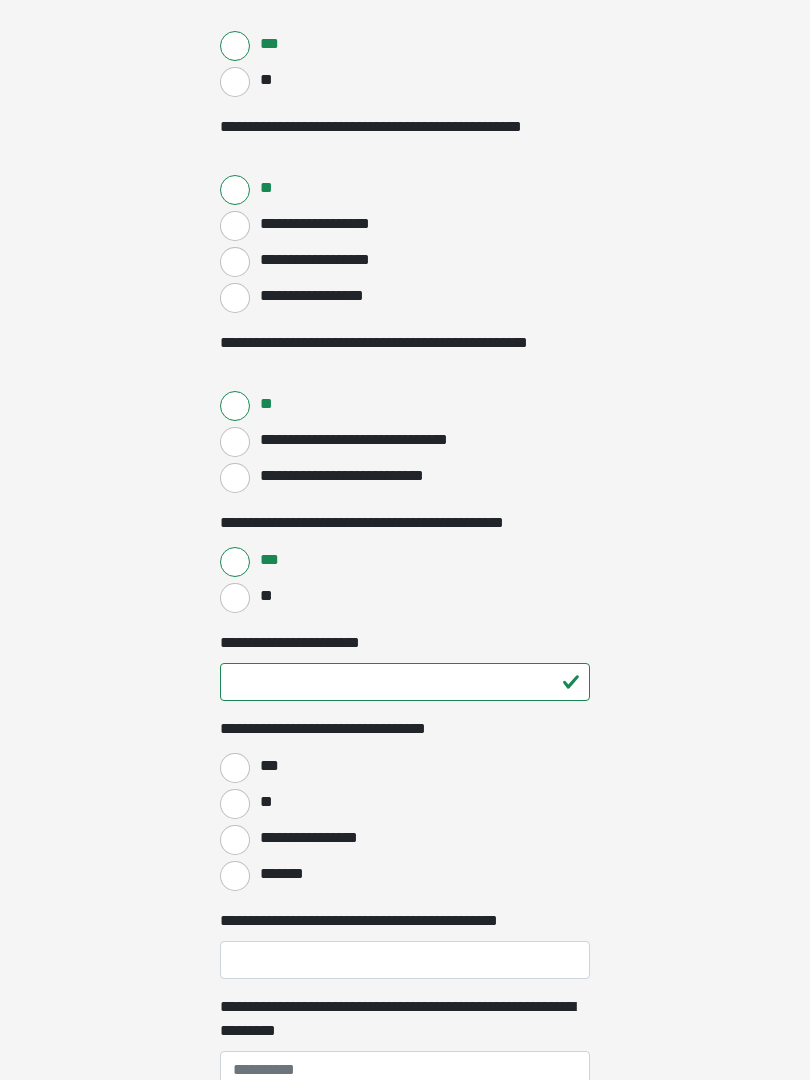 click on "**" at bounding box center (235, 804) 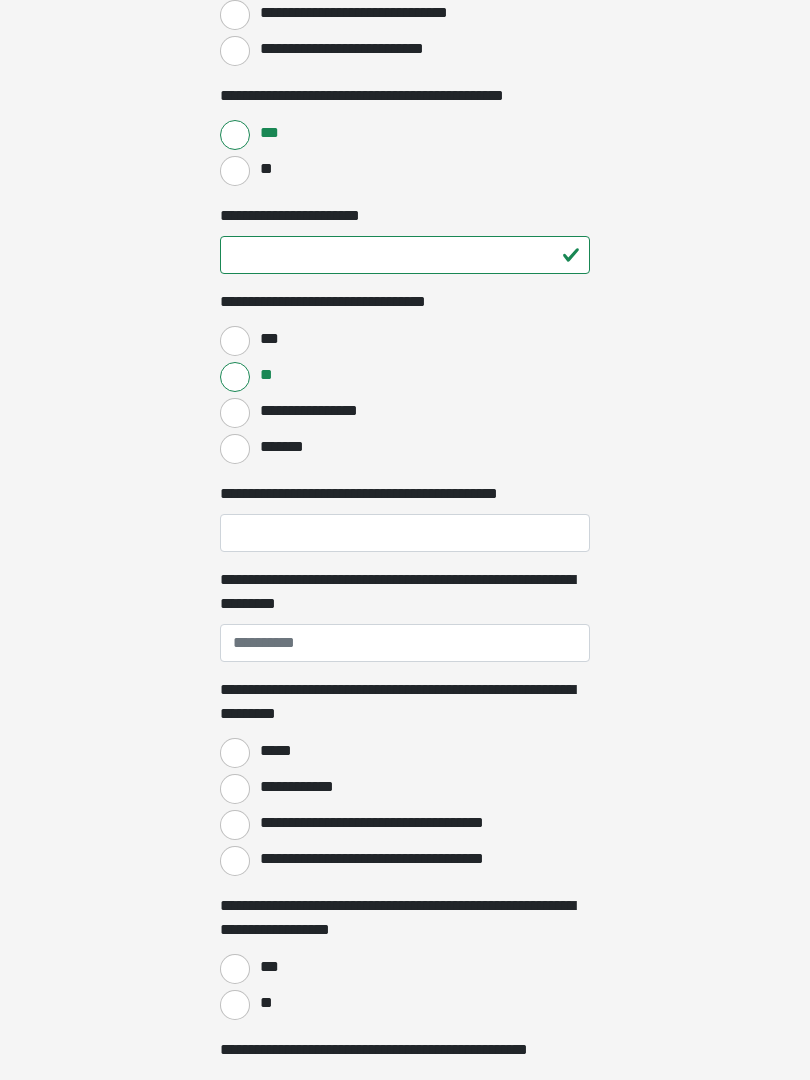 scroll, scrollTop: 1192, scrollLeft: 0, axis: vertical 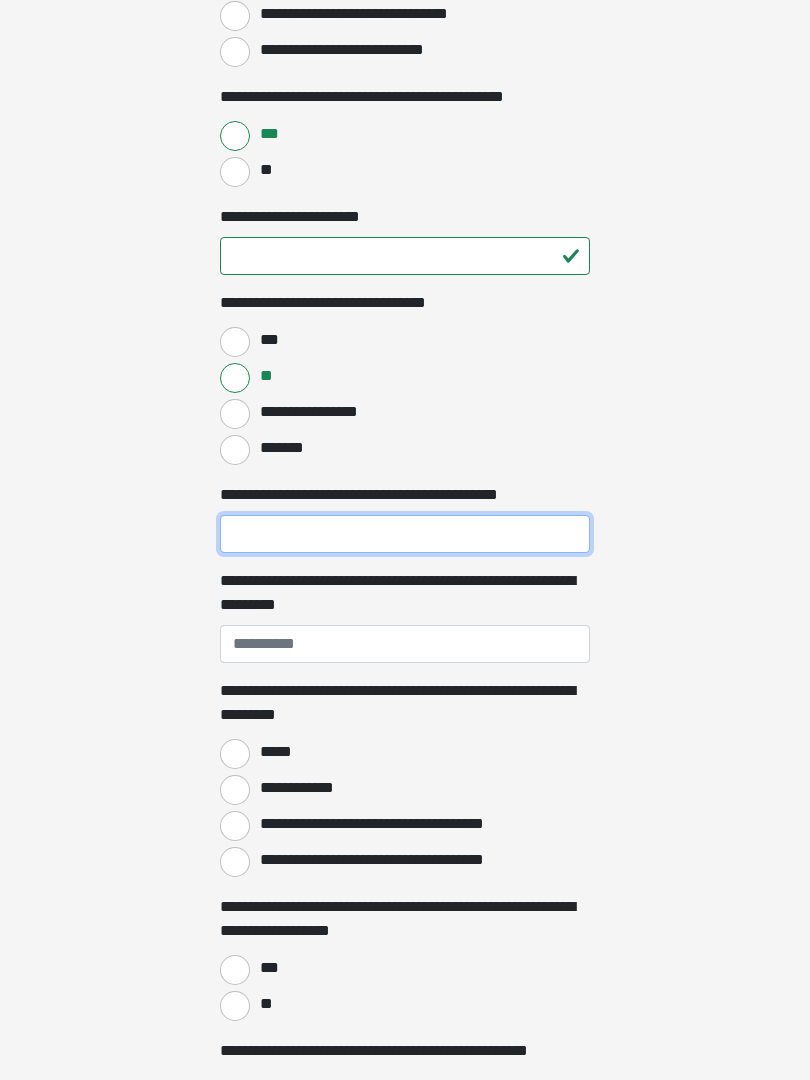 click on "**********" at bounding box center [405, 535] 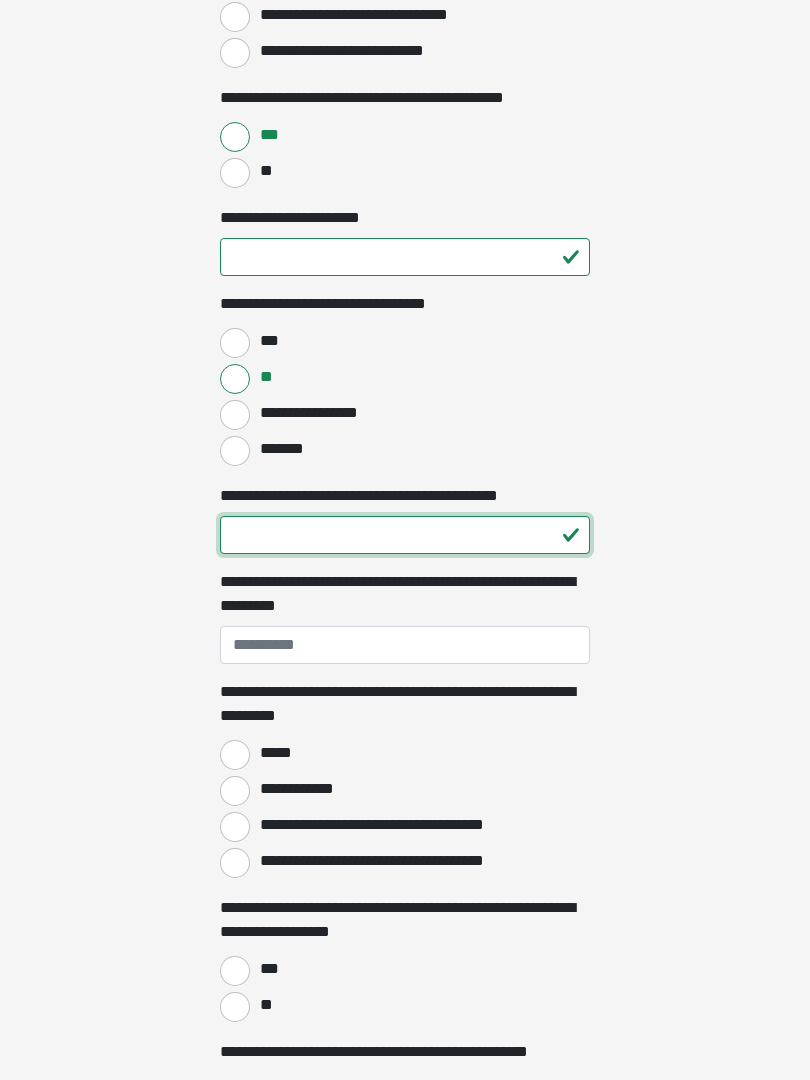 type on "**" 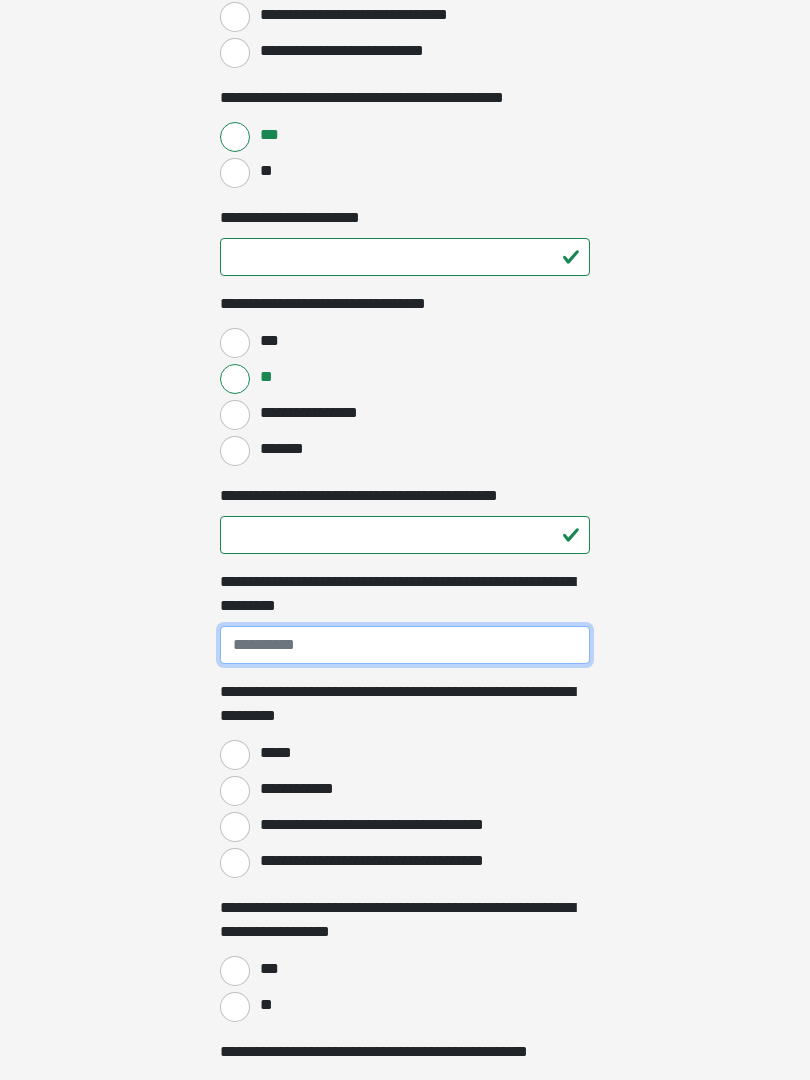 click on "**********" at bounding box center [405, 645] 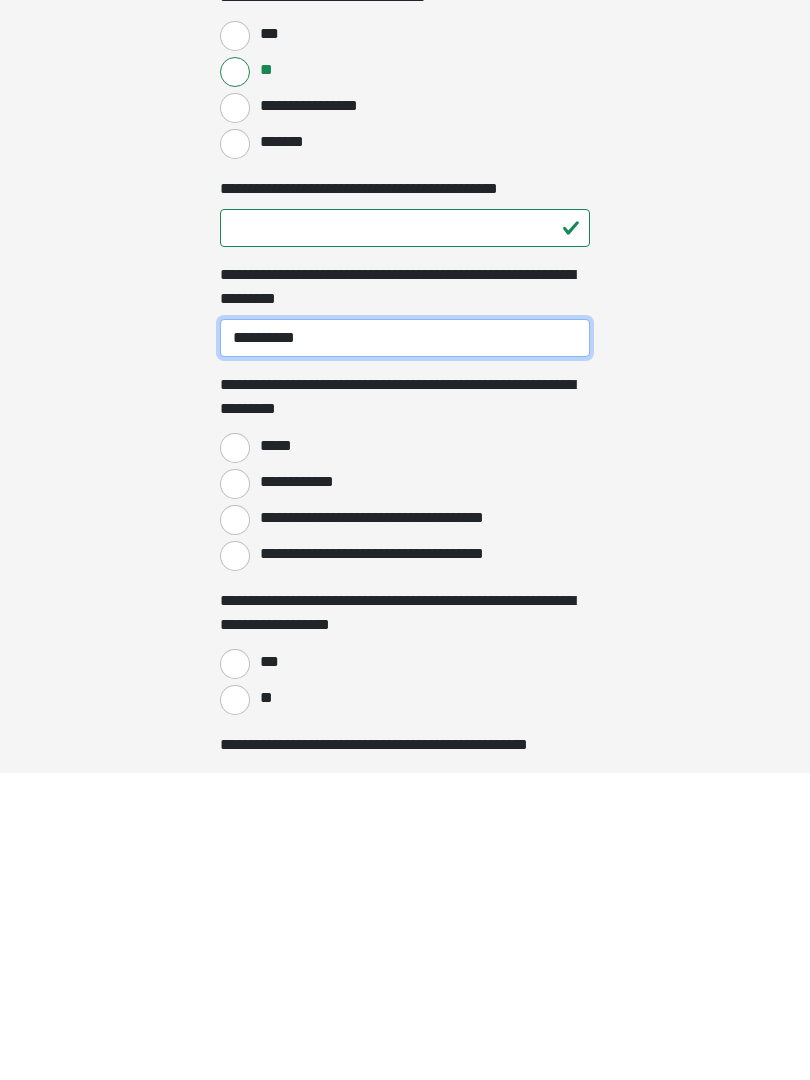 scroll, scrollTop: 1204, scrollLeft: 0, axis: vertical 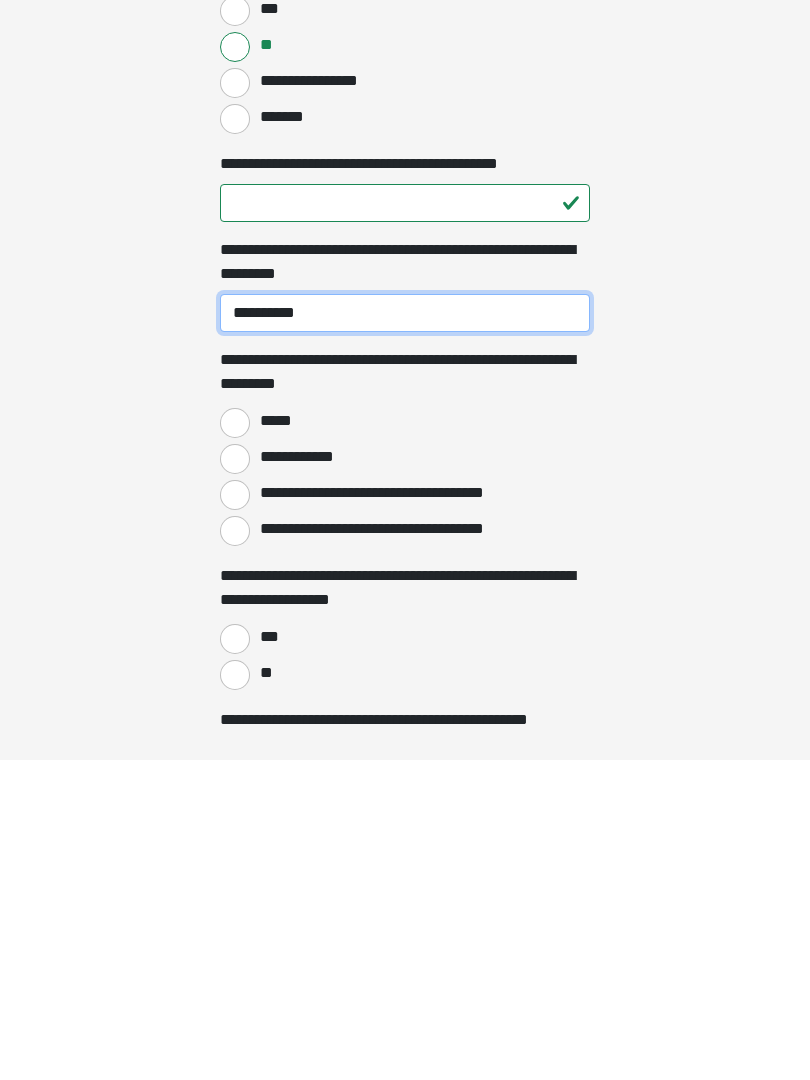 type on "**********" 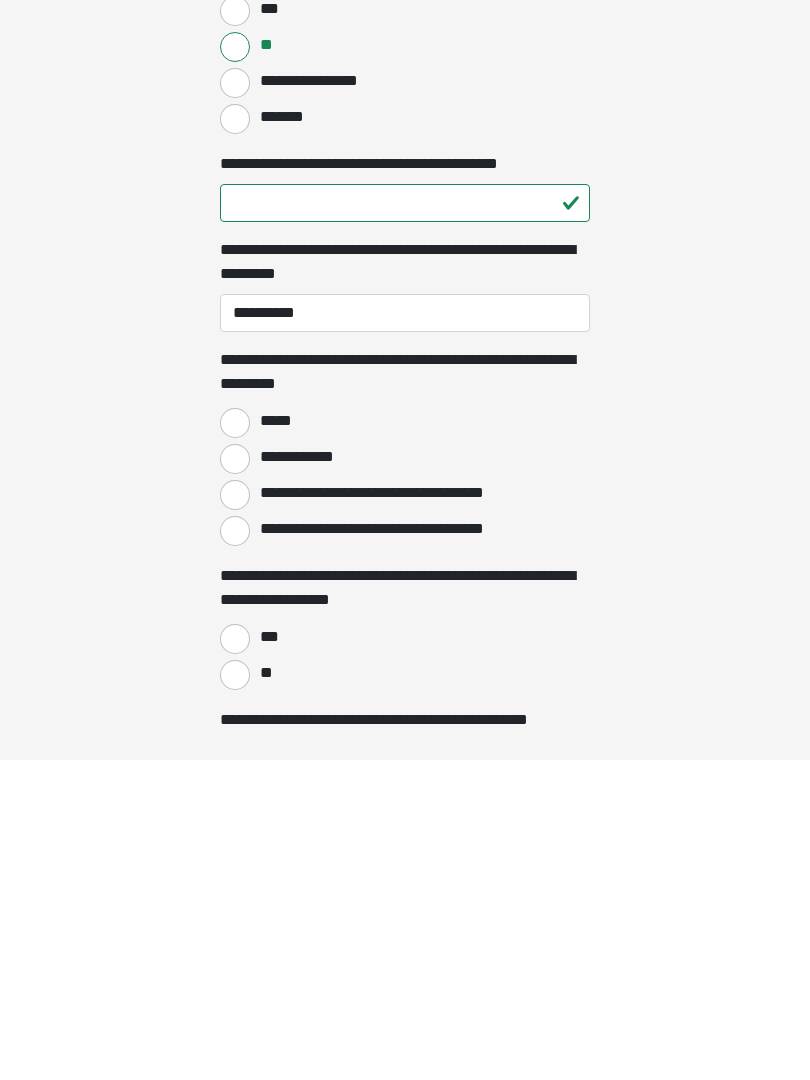 click on "**********" at bounding box center (235, 779) 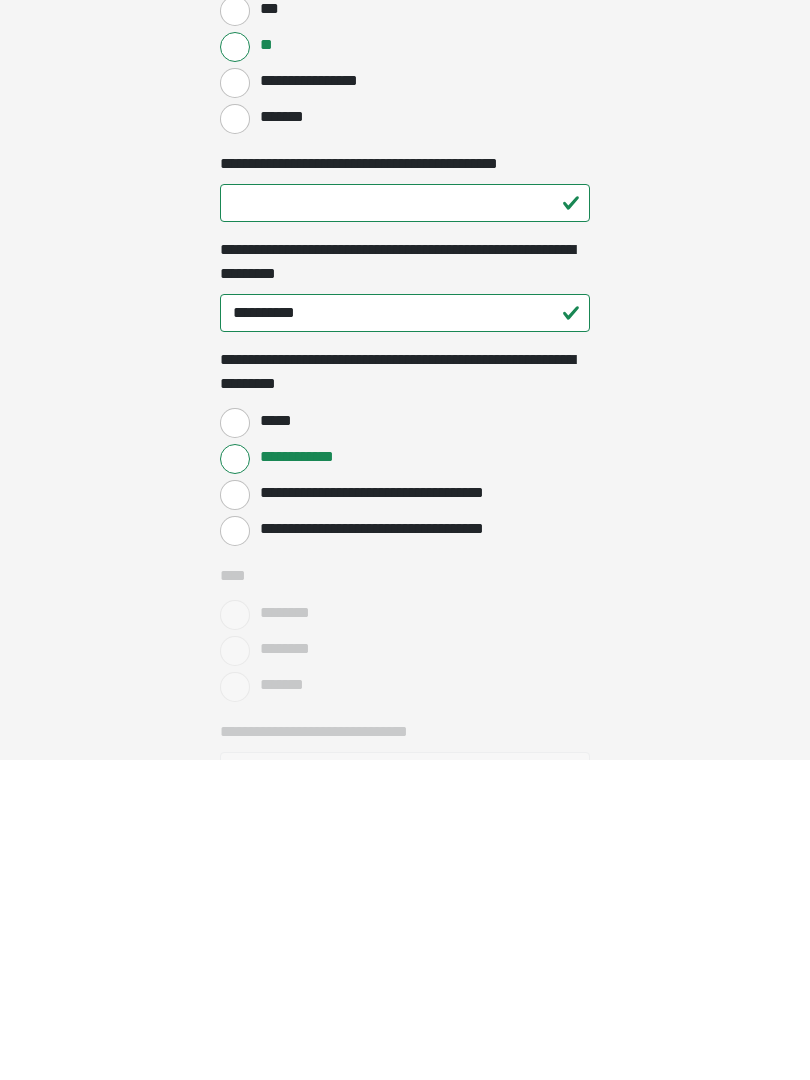 scroll, scrollTop: 1524, scrollLeft: 0, axis: vertical 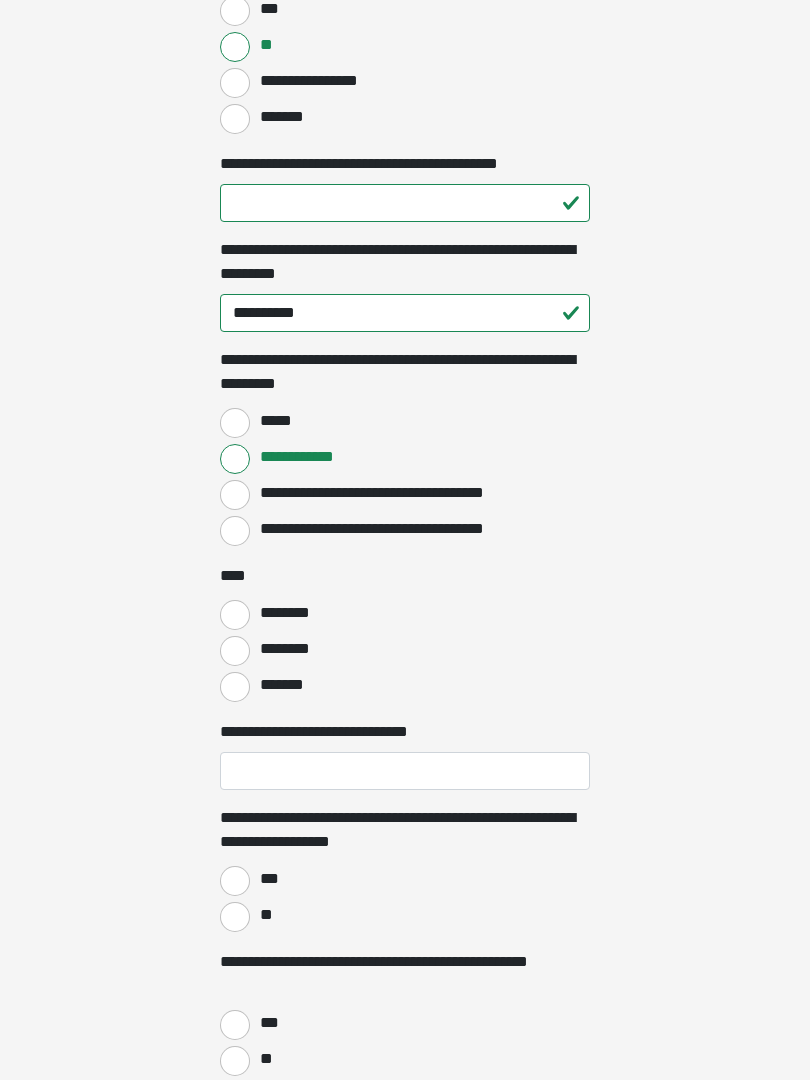 click on "*******" at bounding box center [235, 687] 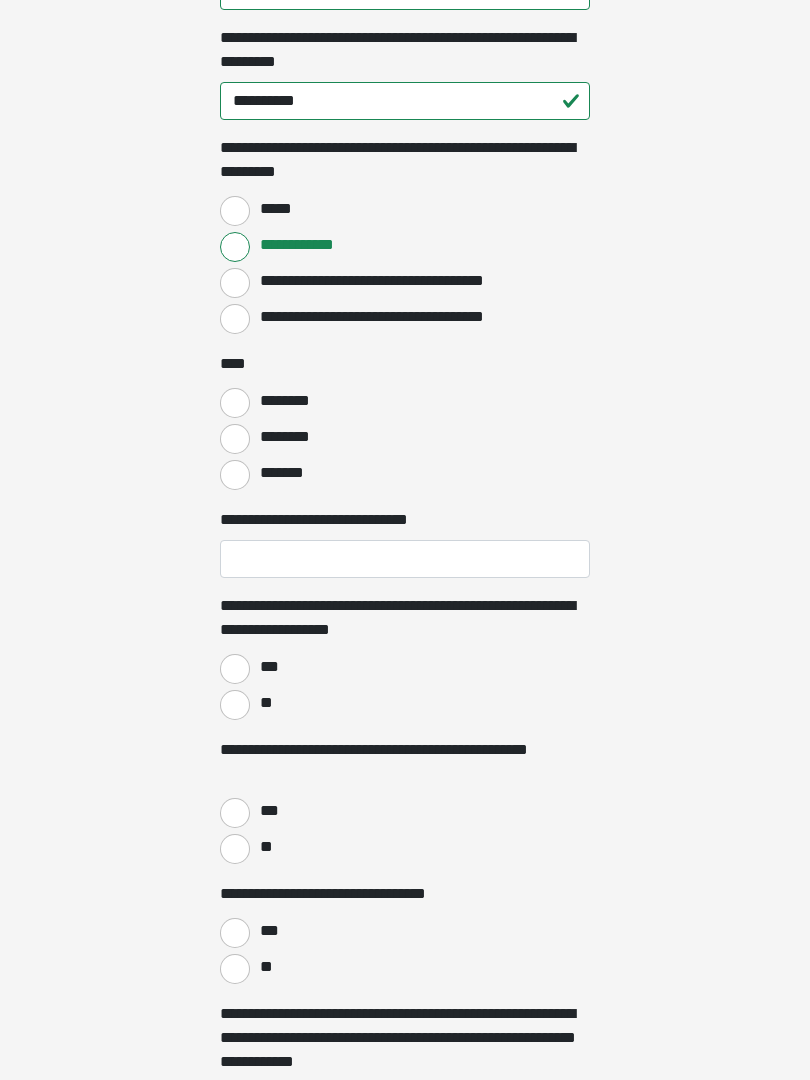 scroll, scrollTop: 1736, scrollLeft: 0, axis: vertical 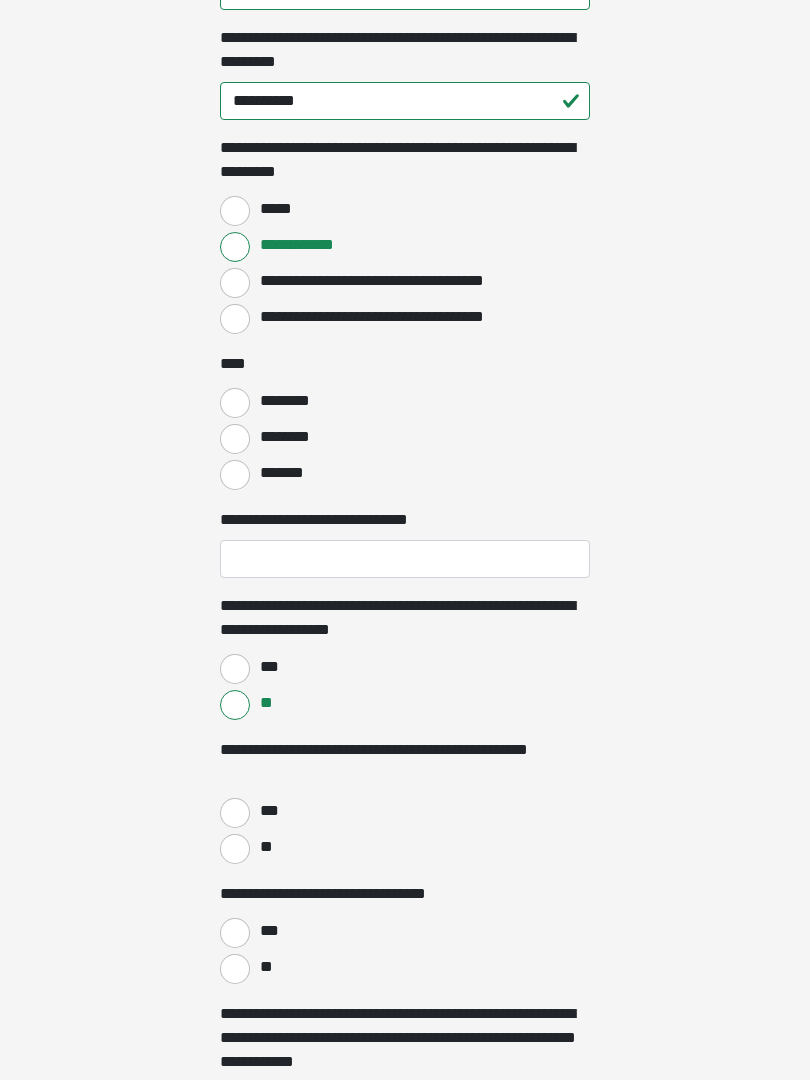 click on "**" at bounding box center [235, 849] 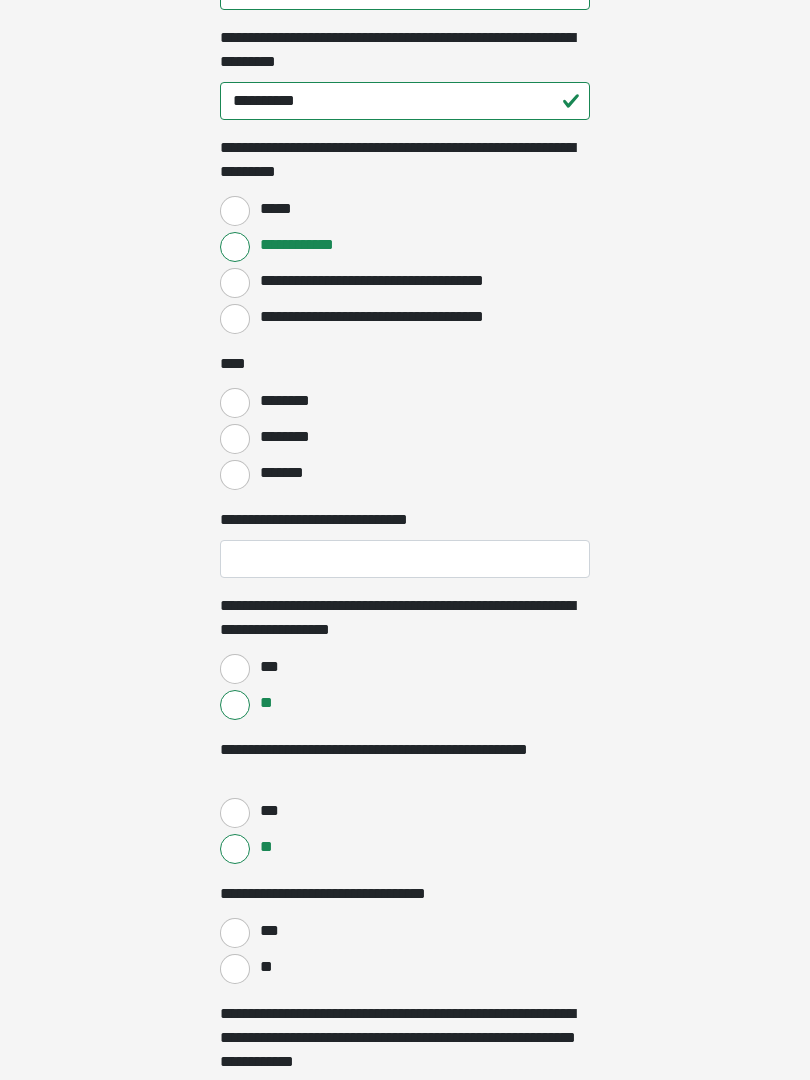 click on "**" at bounding box center (235, 969) 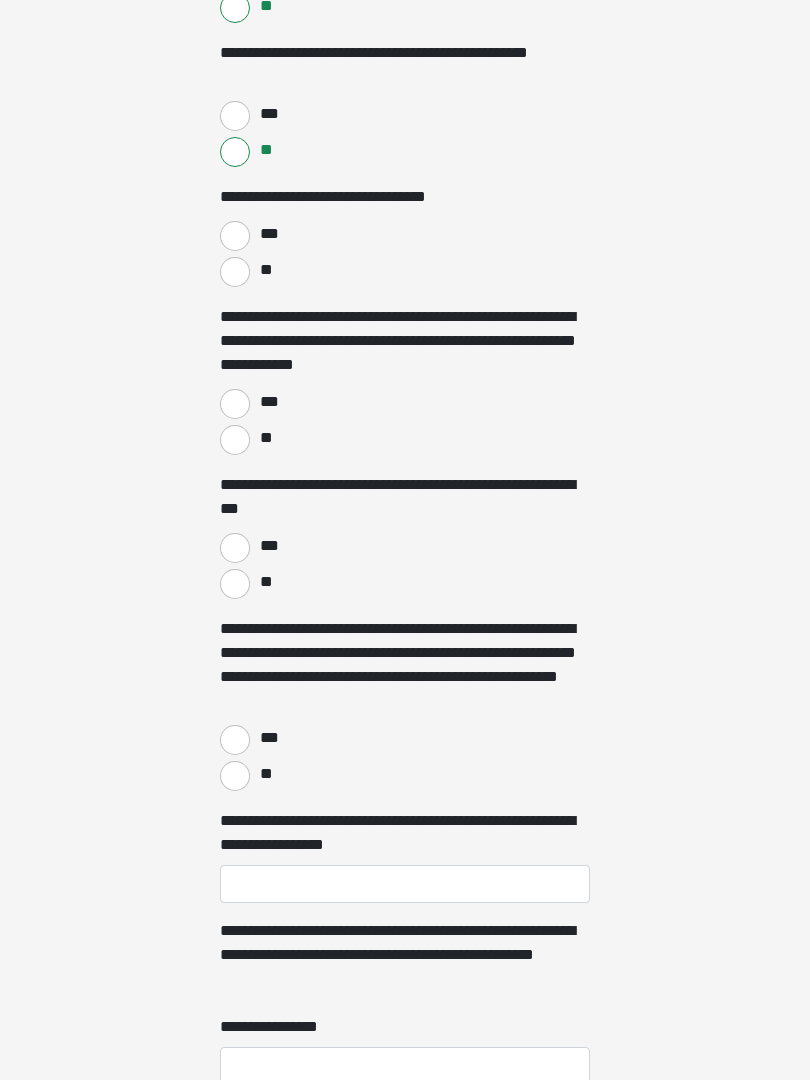 scroll, scrollTop: 2433, scrollLeft: 0, axis: vertical 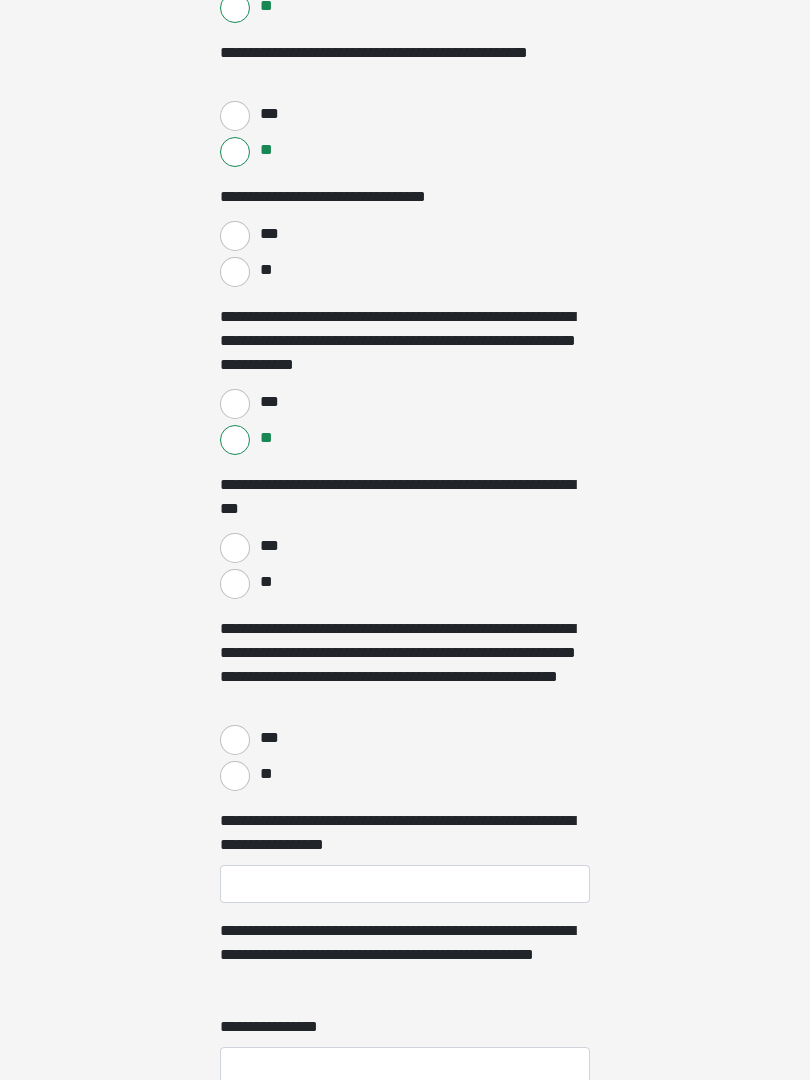 click on "**" at bounding box center (235, 584) 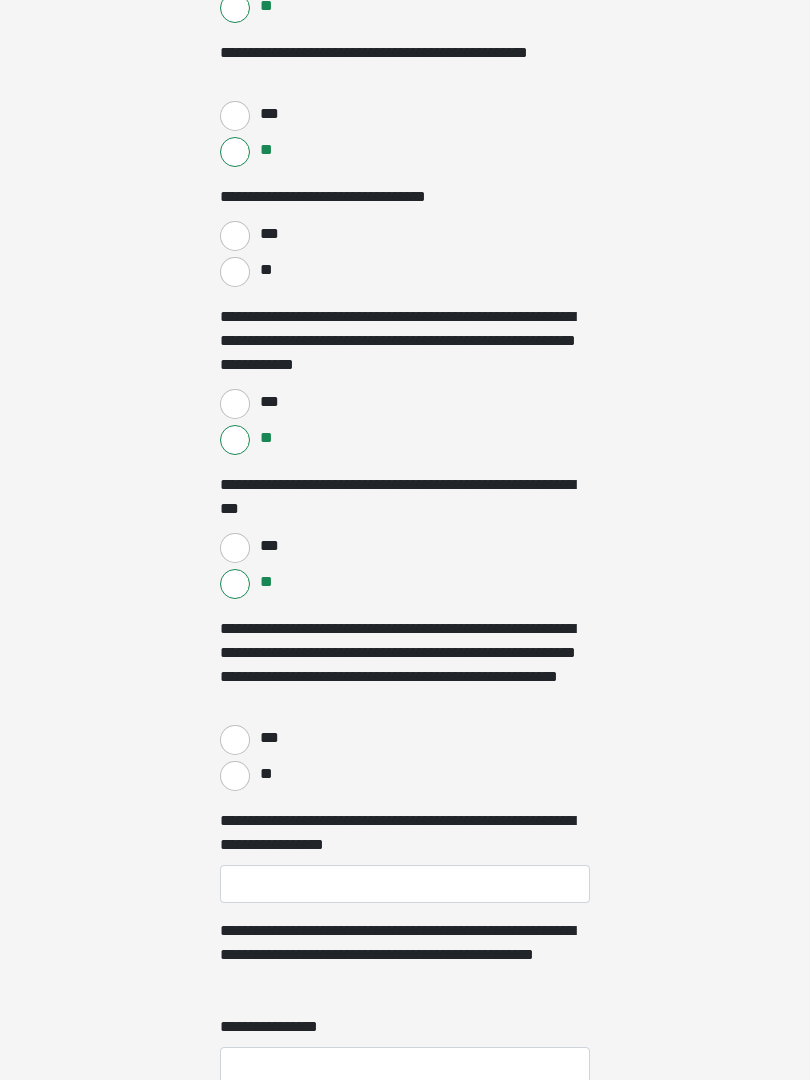 click on "**" at bounding box center [235, 776] 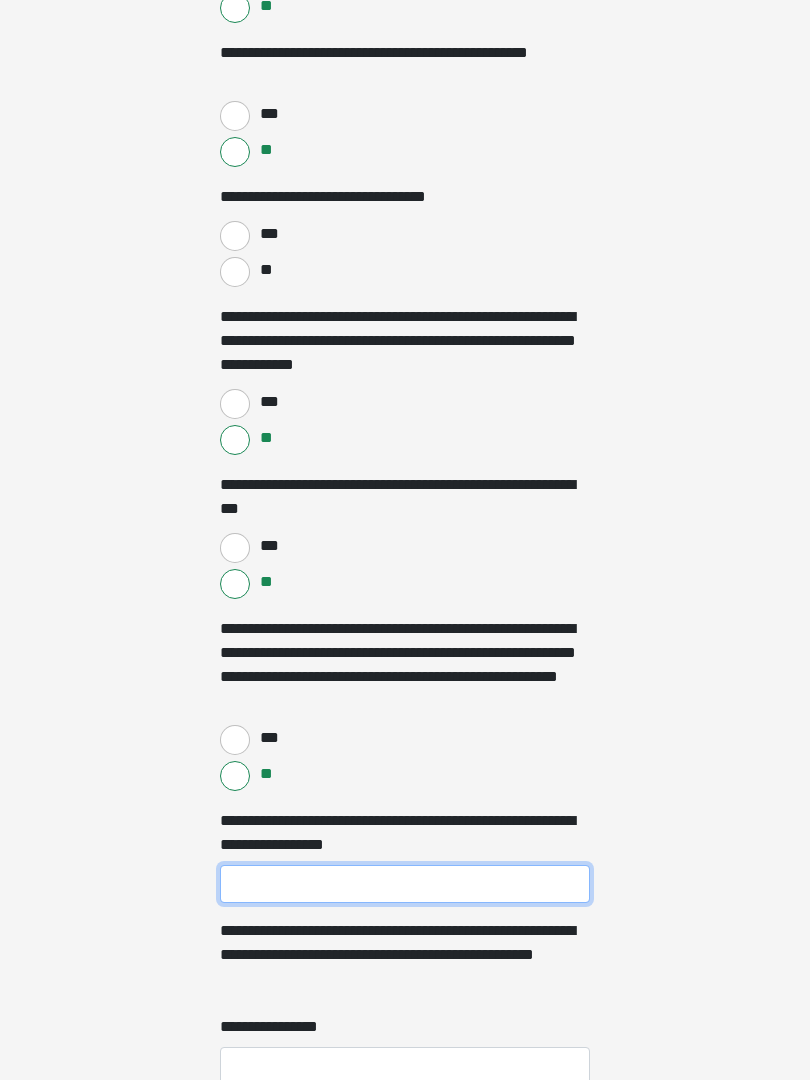 click on "**********" at bounding box center [405, 884] 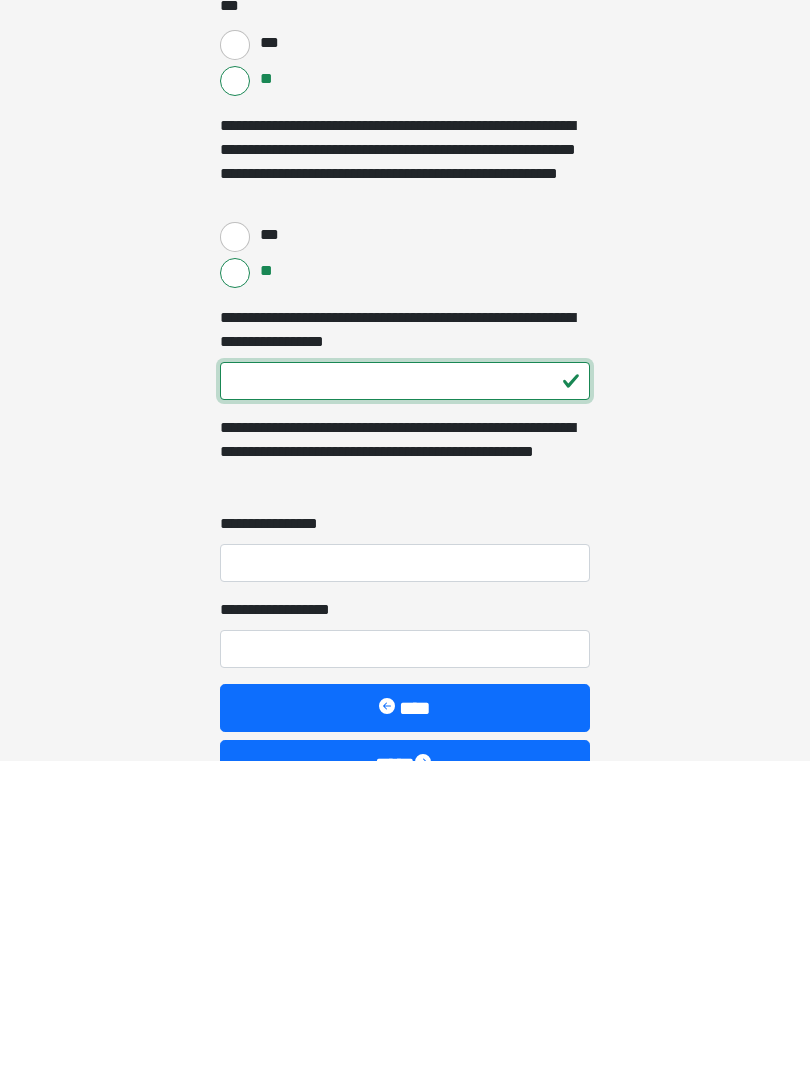 type on "***" 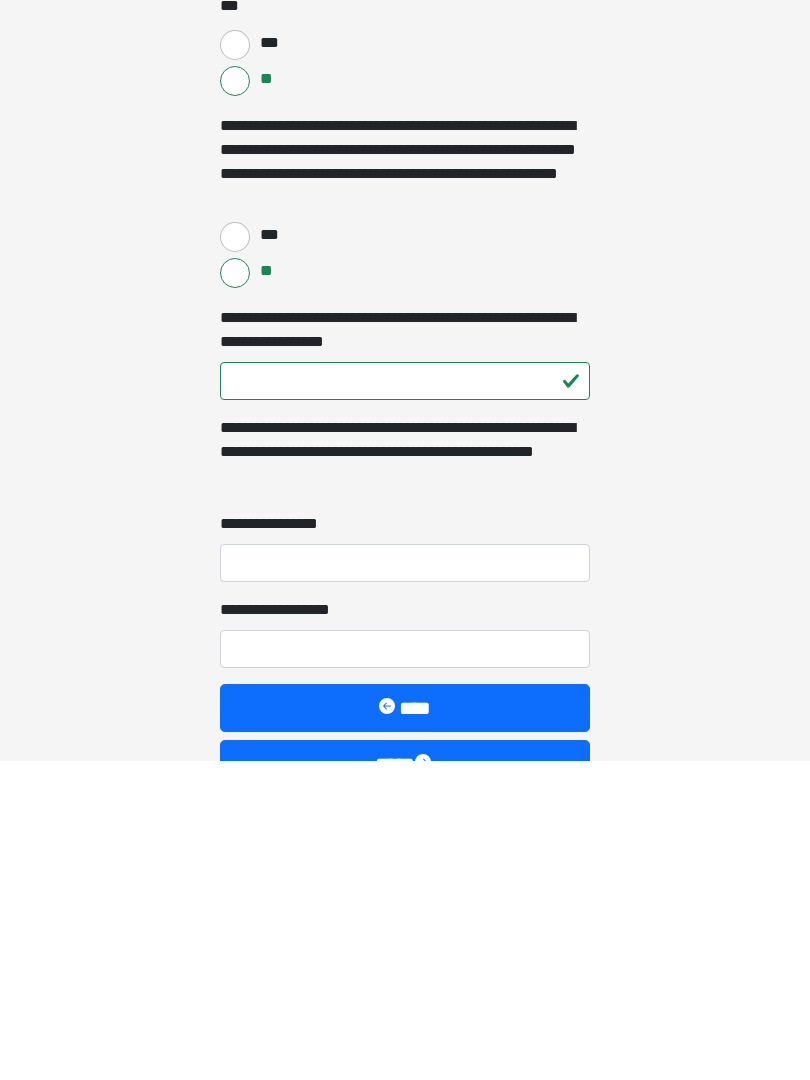 click on "**********" at bounding box center [405, 883] 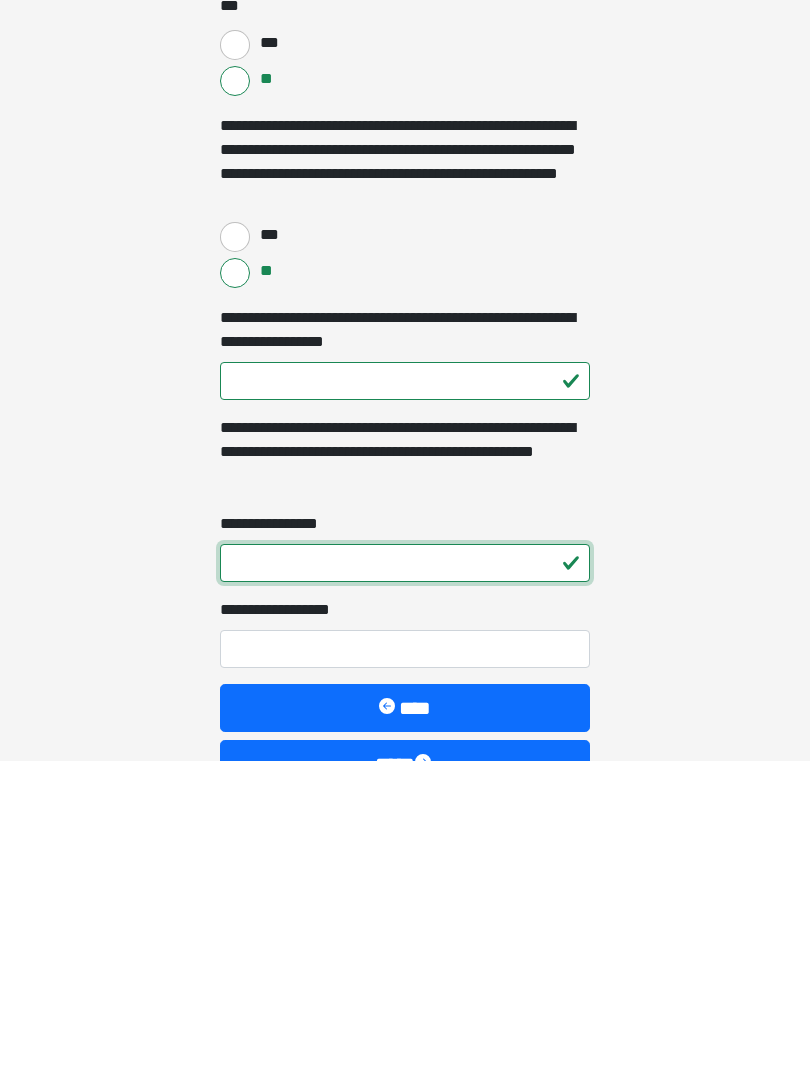type on "*" 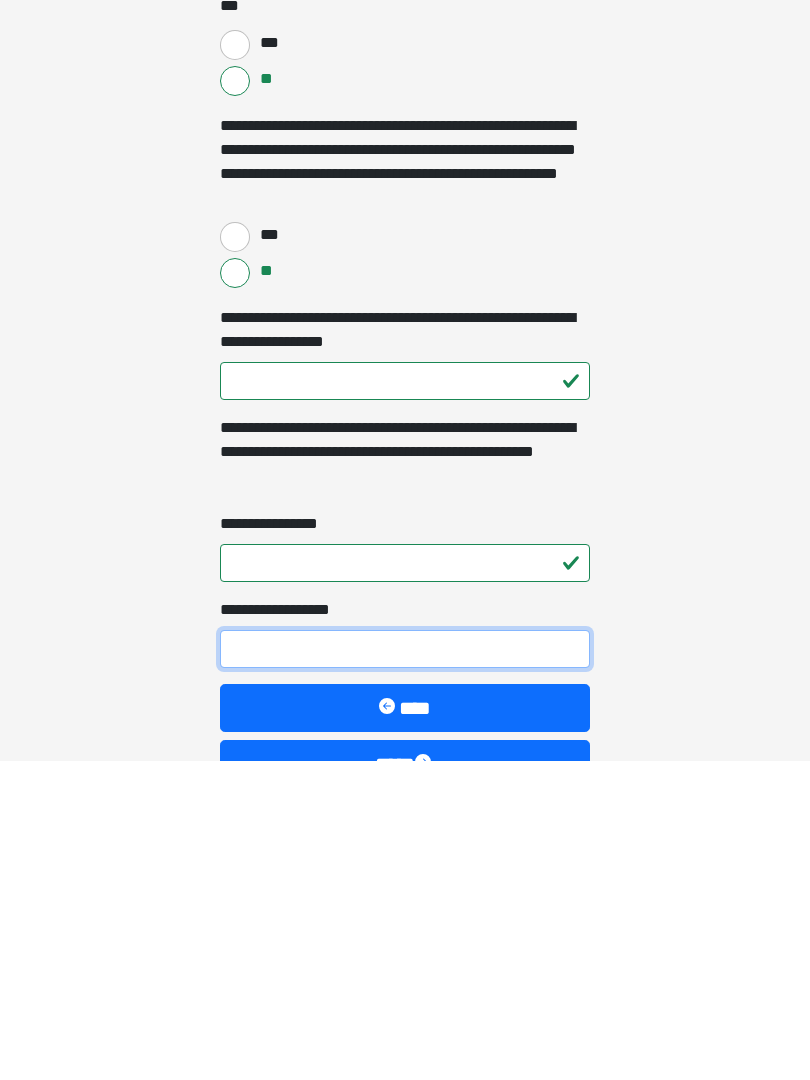 click on "**********" at bounding box center (405, 969) 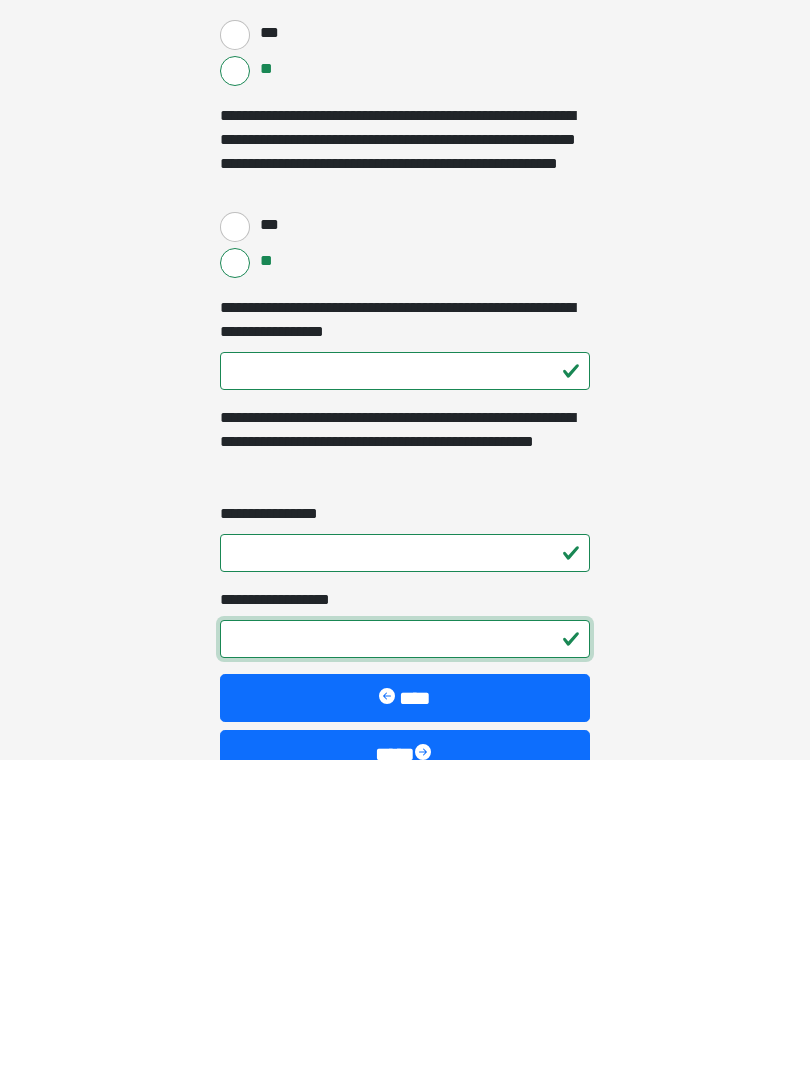 scroll, scrollTop: 2747, scrollLeft: 0, axis: vertical 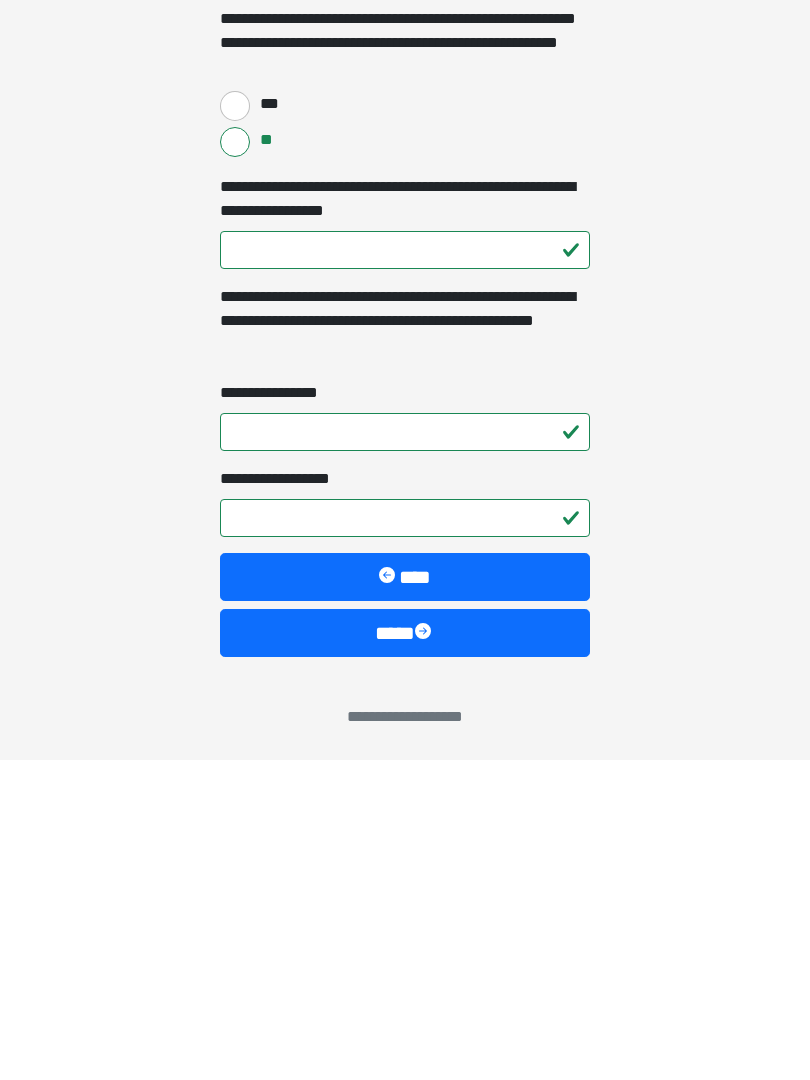 click at bounding box center [425, 953] 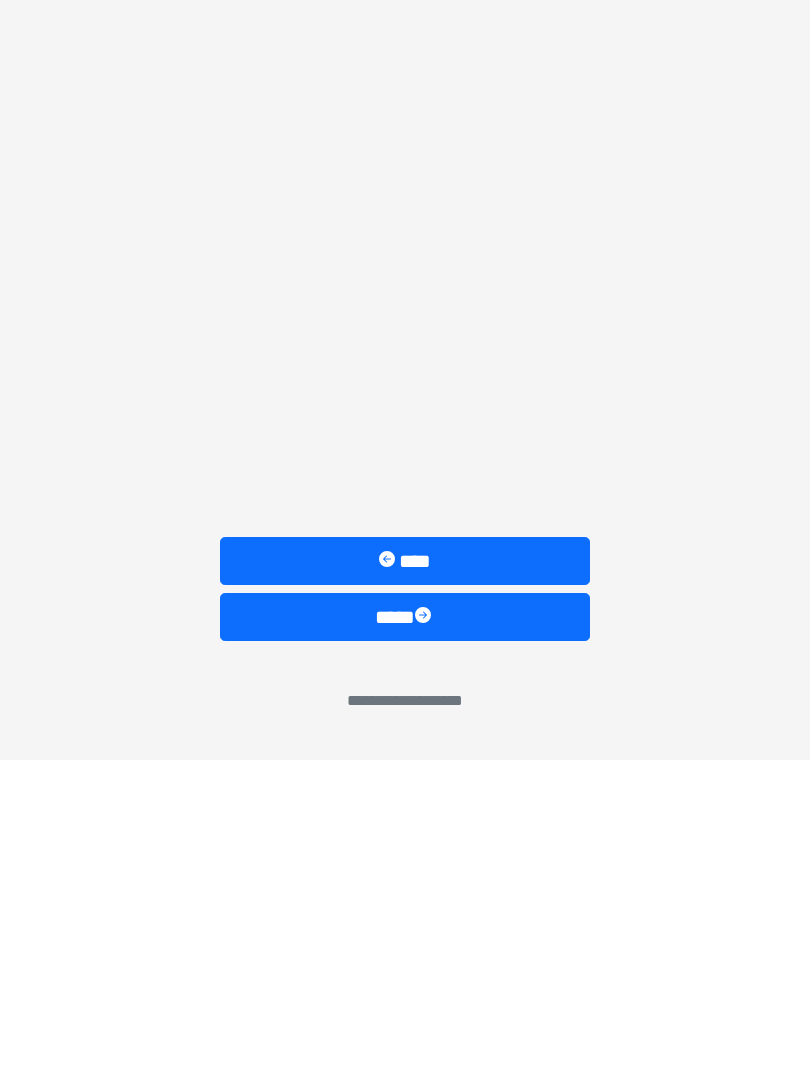 scroll, scrollTop: 0, scrollLeft: 0, axis: both 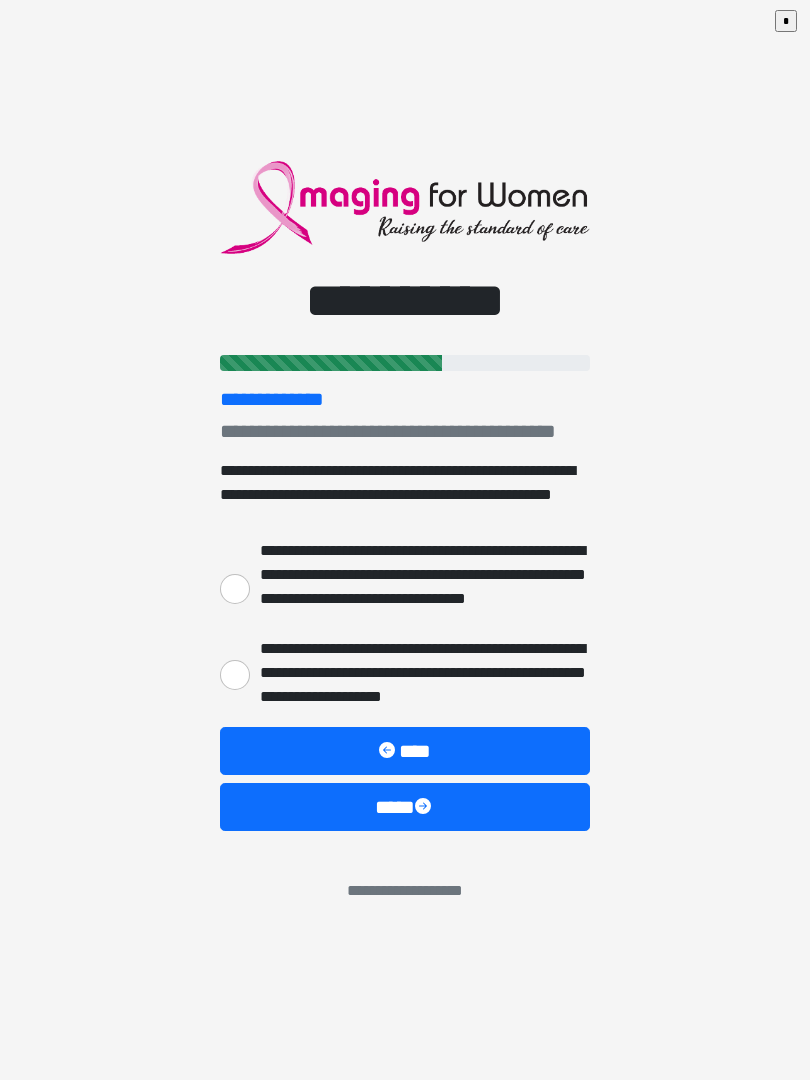 click on "**********" at bounding box center [405, 587] 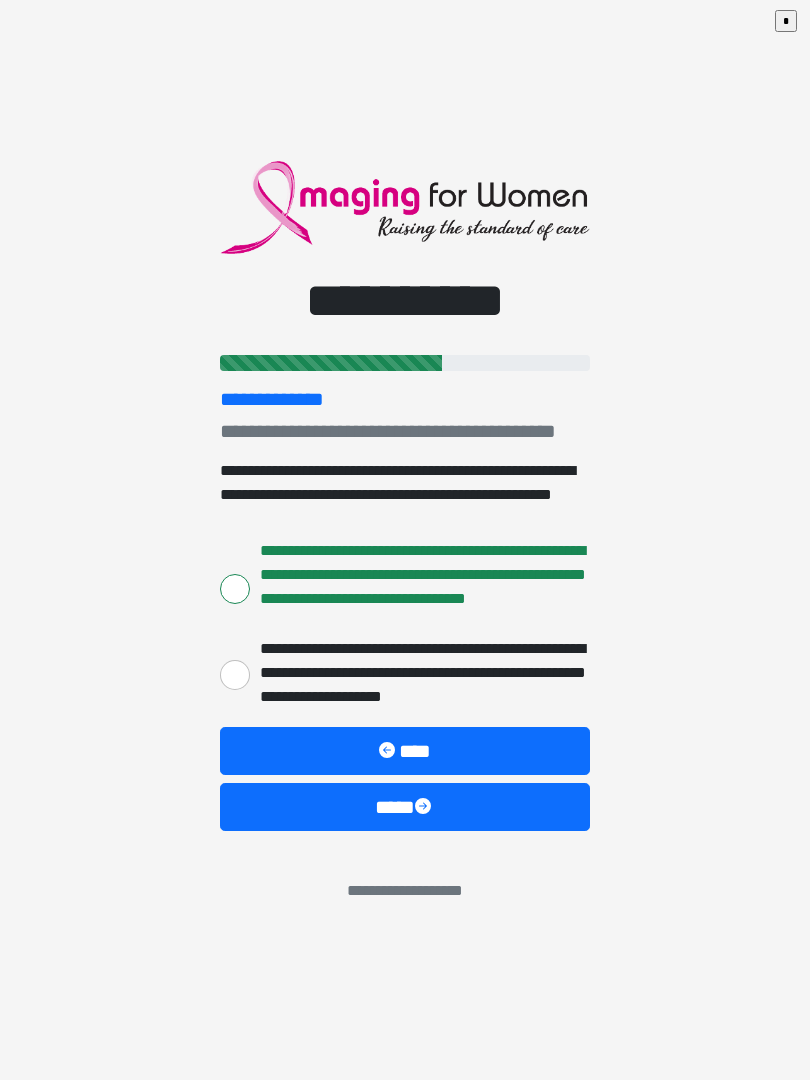 click on "****" at bounding box center (405, 807) 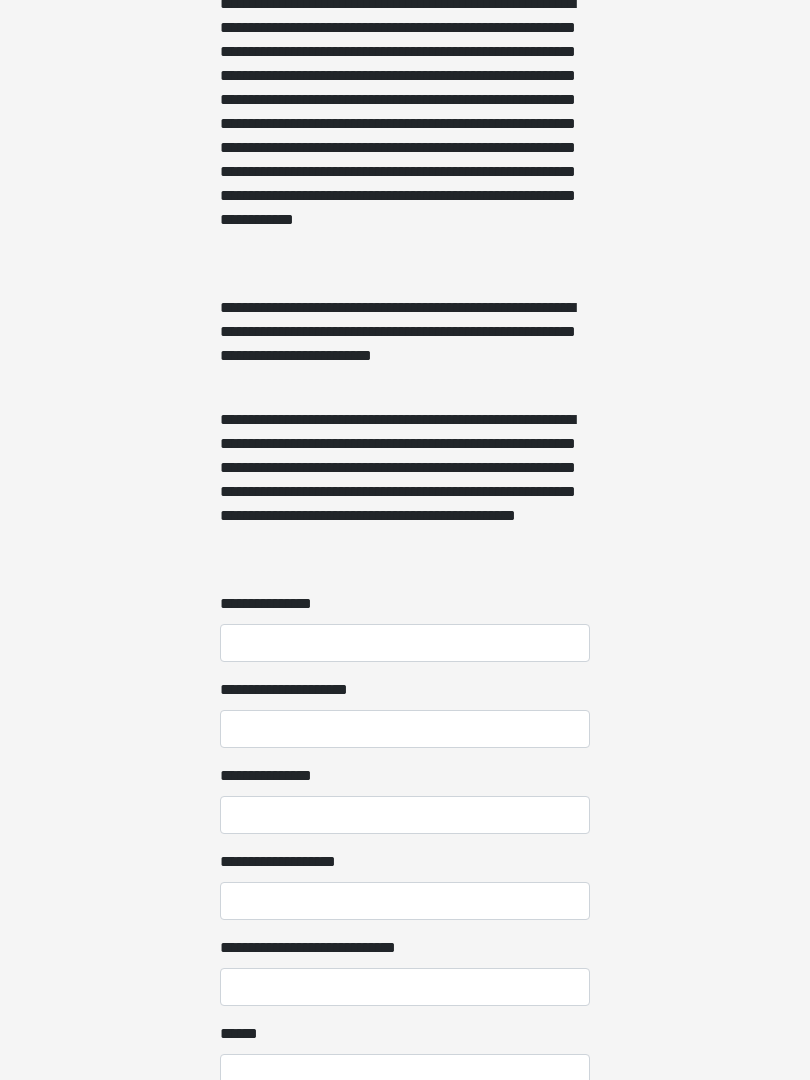 scroll, scrollTop: 1146, scrollLeft: 0, axis: vertical 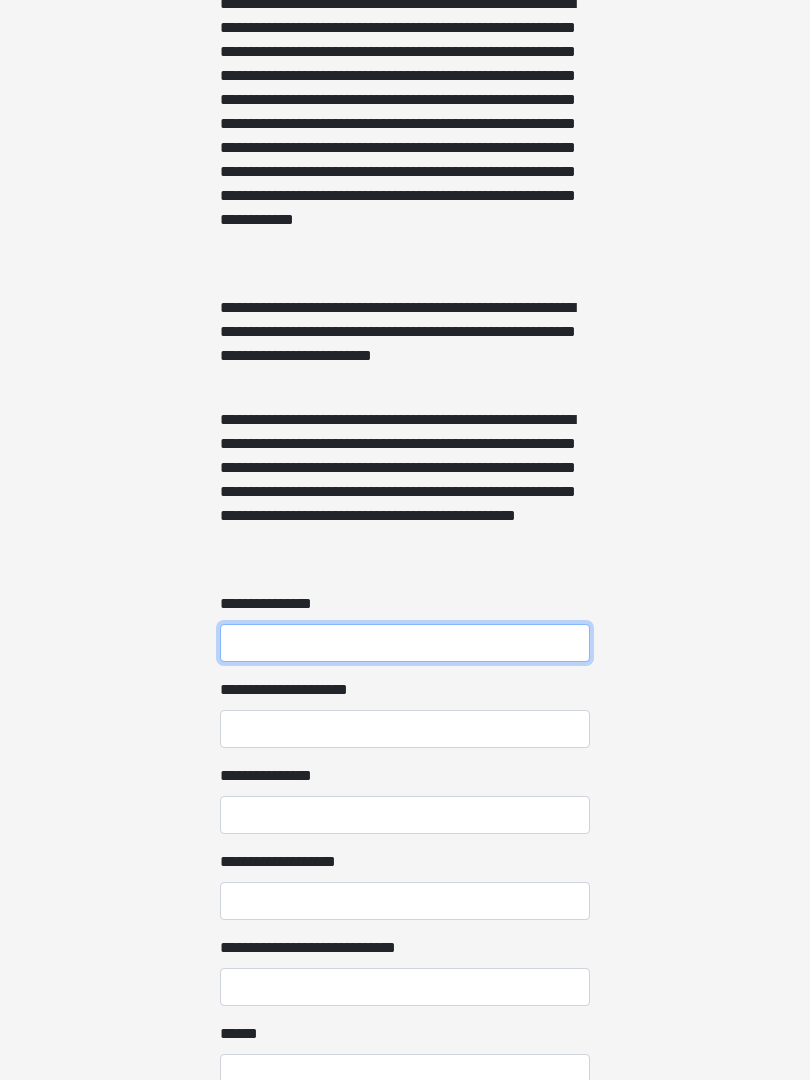 click on "**********" at bounding box center (405, 643) 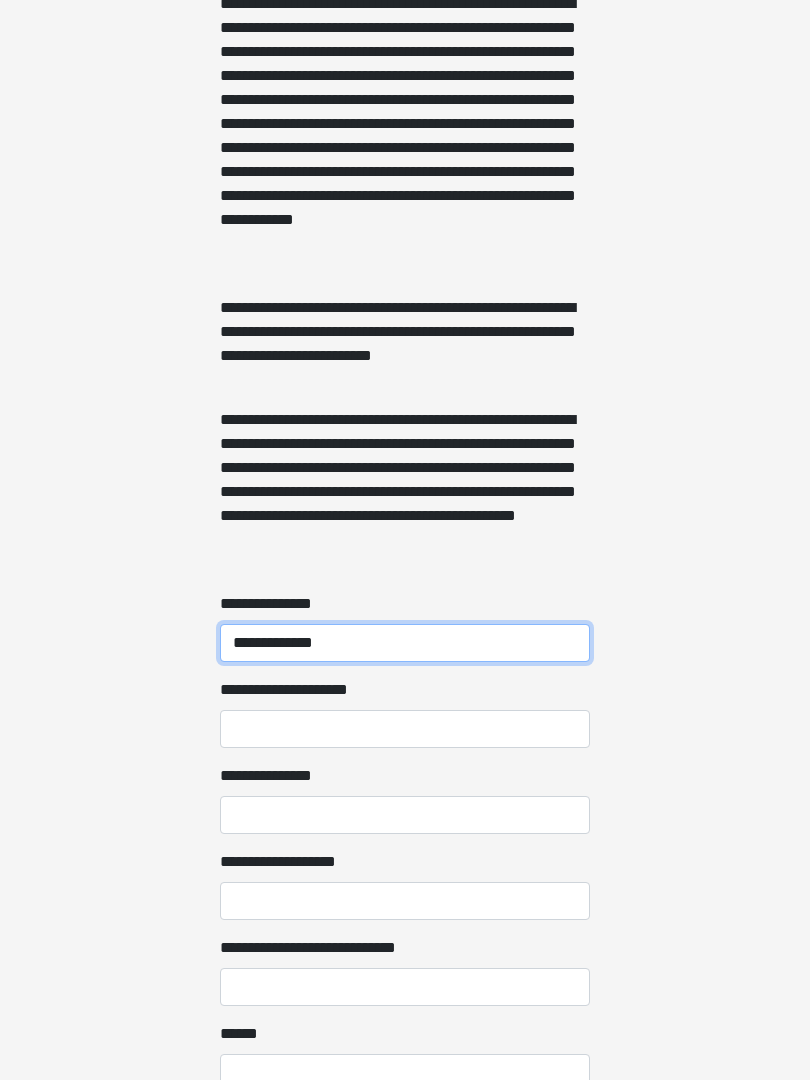 type on "**********" 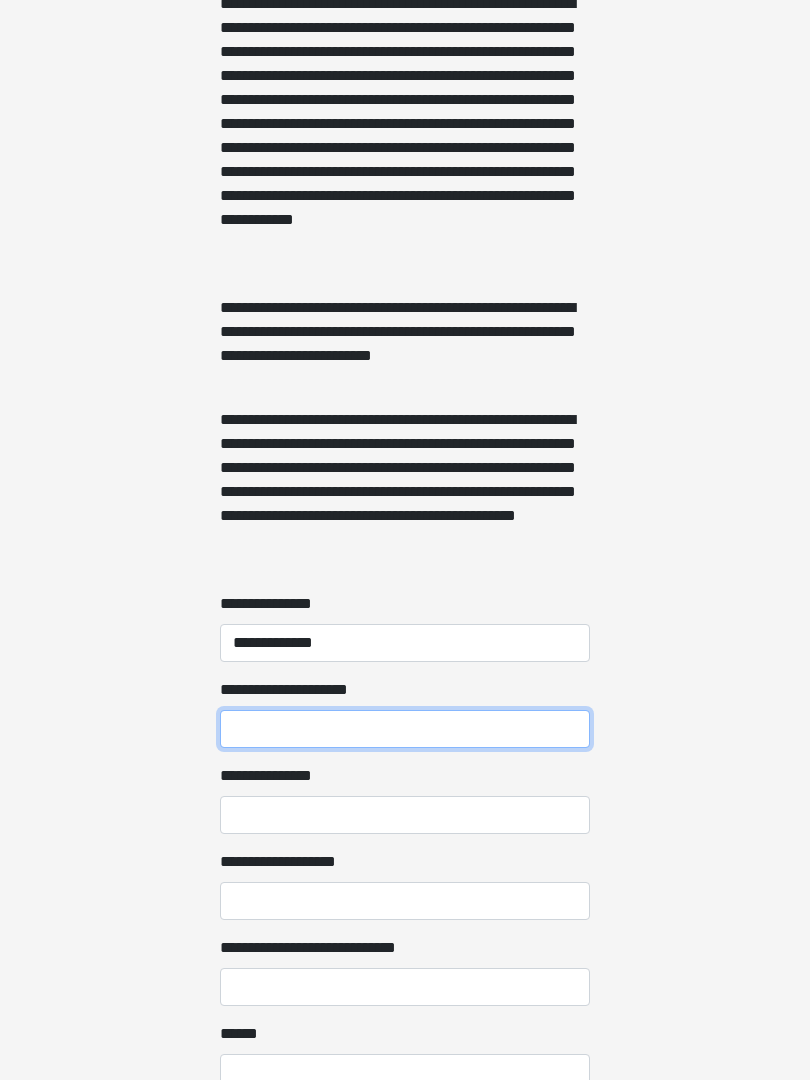 click on "**********" at bounding box center [405, 729] 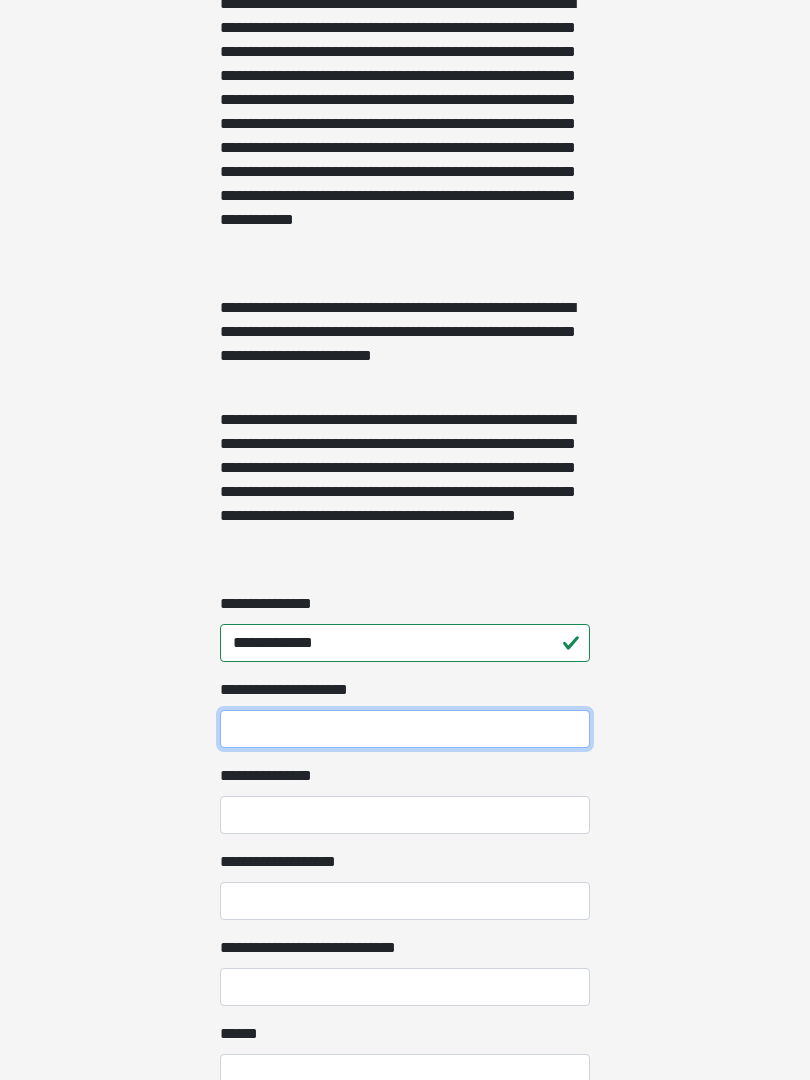 scroll, scrollTop: 1174, scrollLeft: 0, axis: vertical 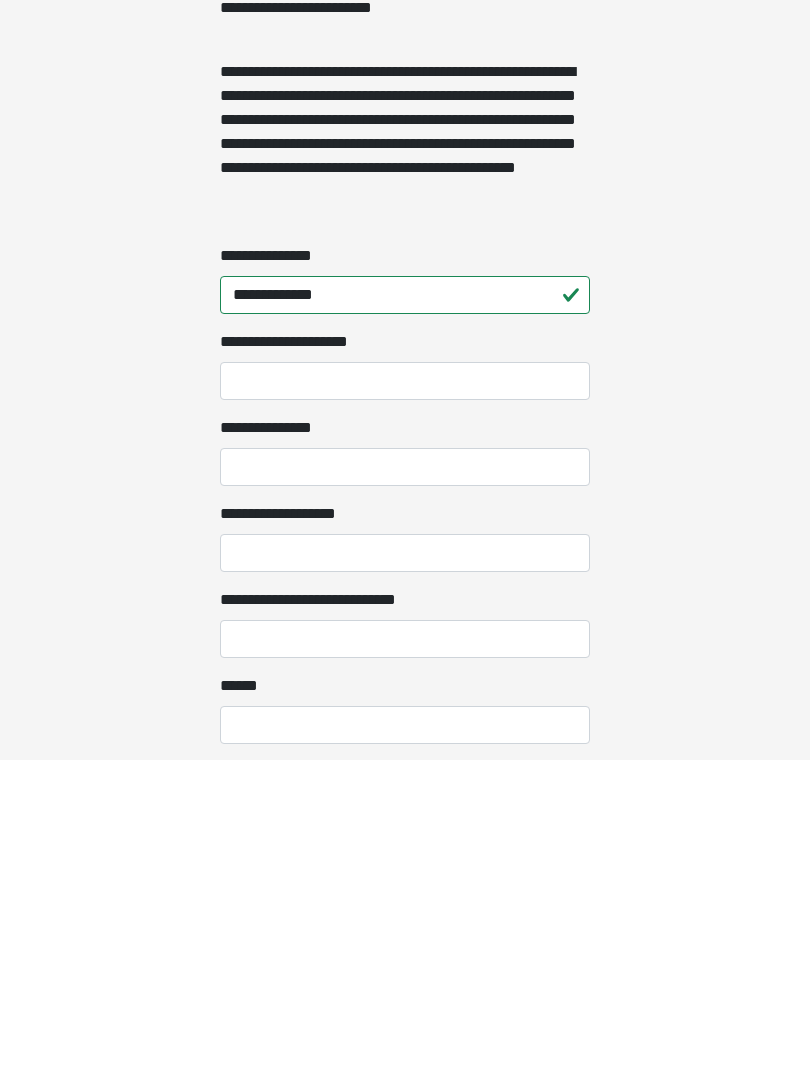 click on "**********" at bounding box center [405, 787] 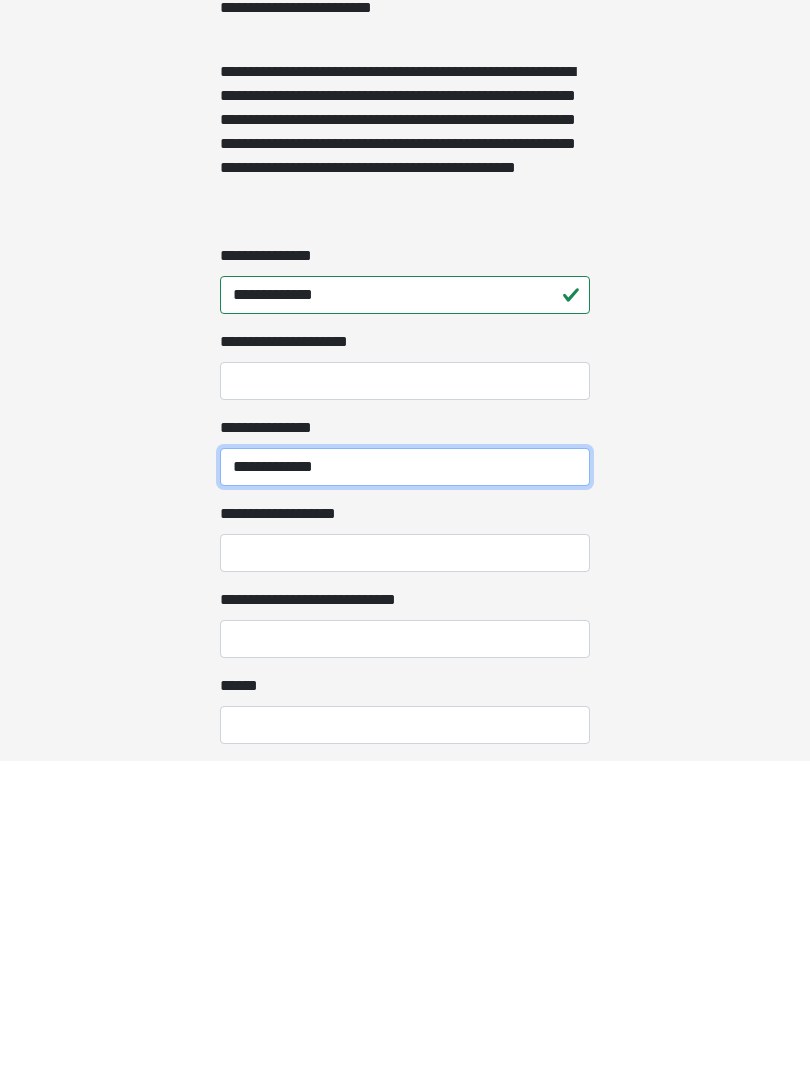 type on "**********" 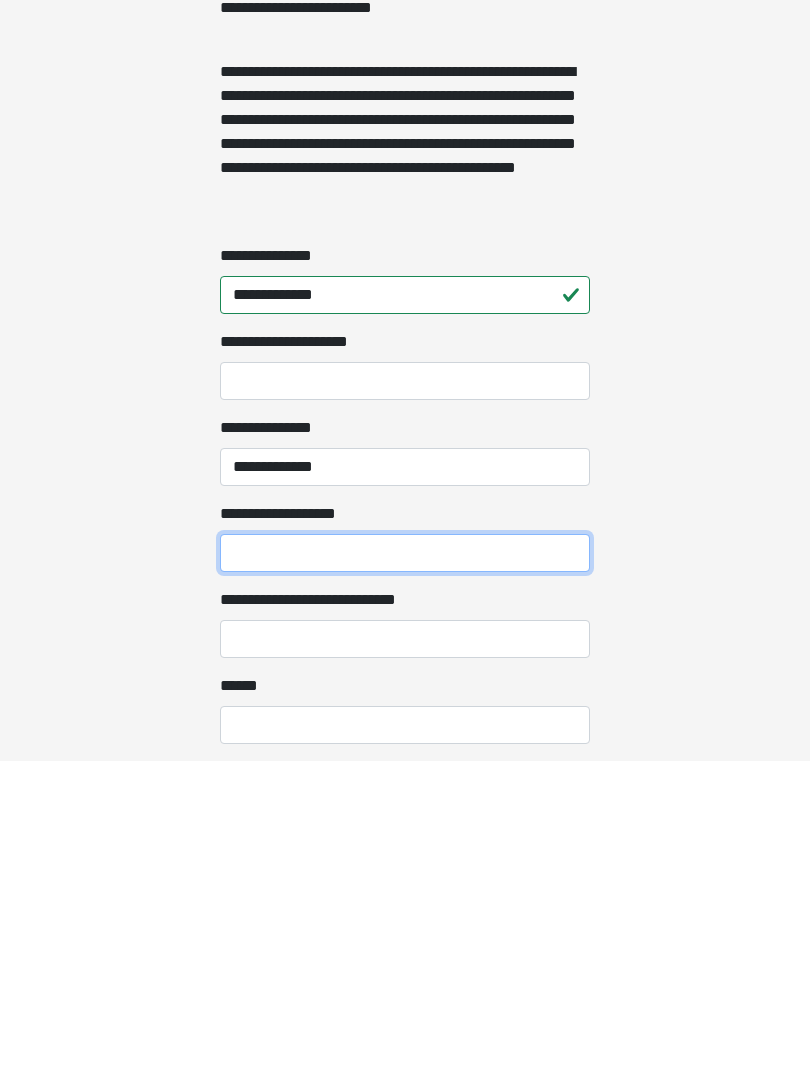 click on "**********" at bounding box center (405, 873) 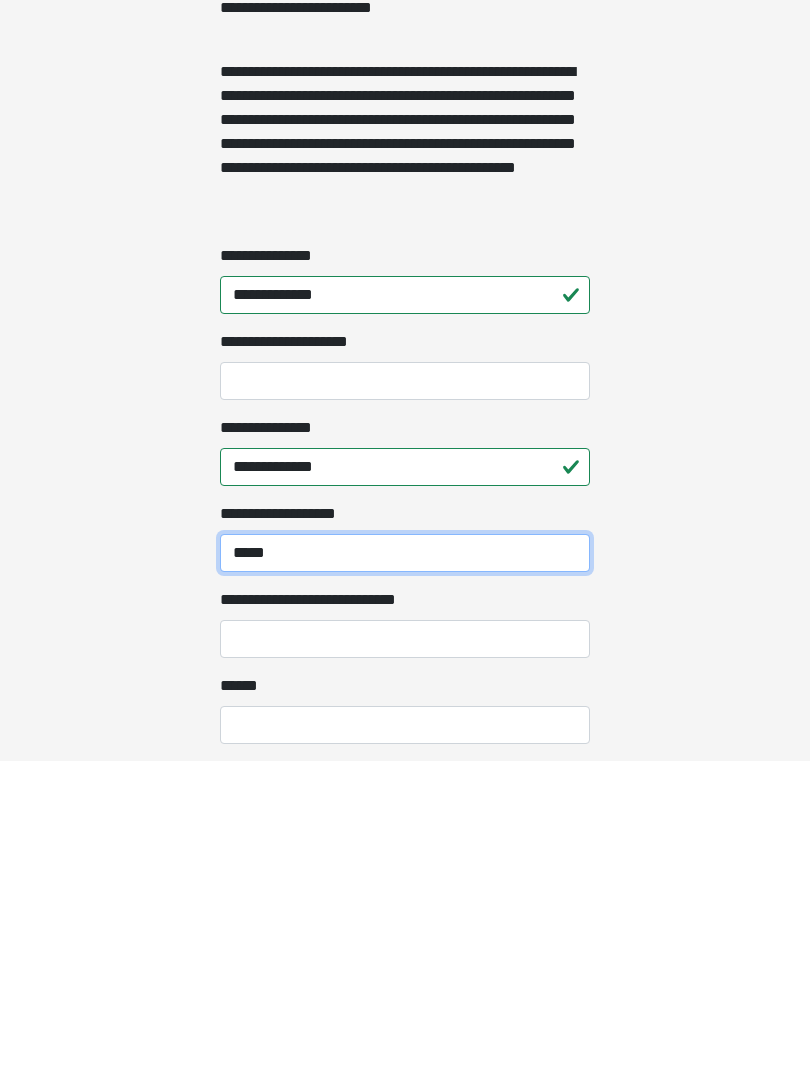 type on "*****" 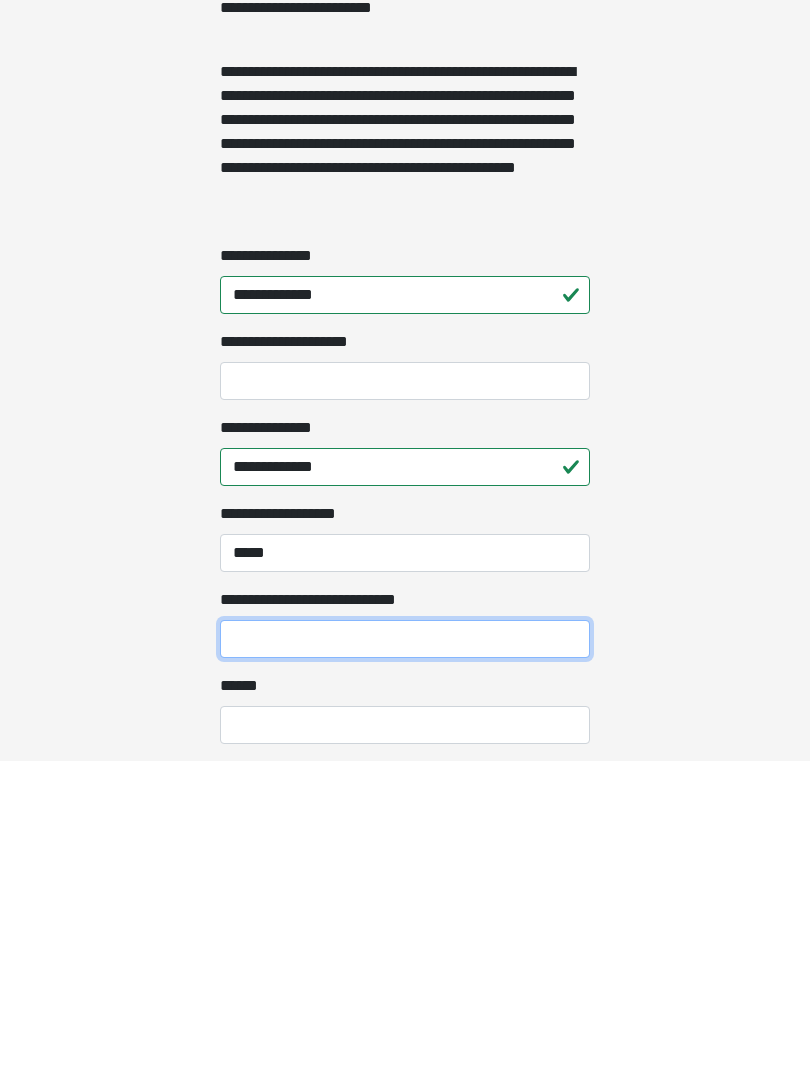 click on "**********" at bounding box center [405, 959] 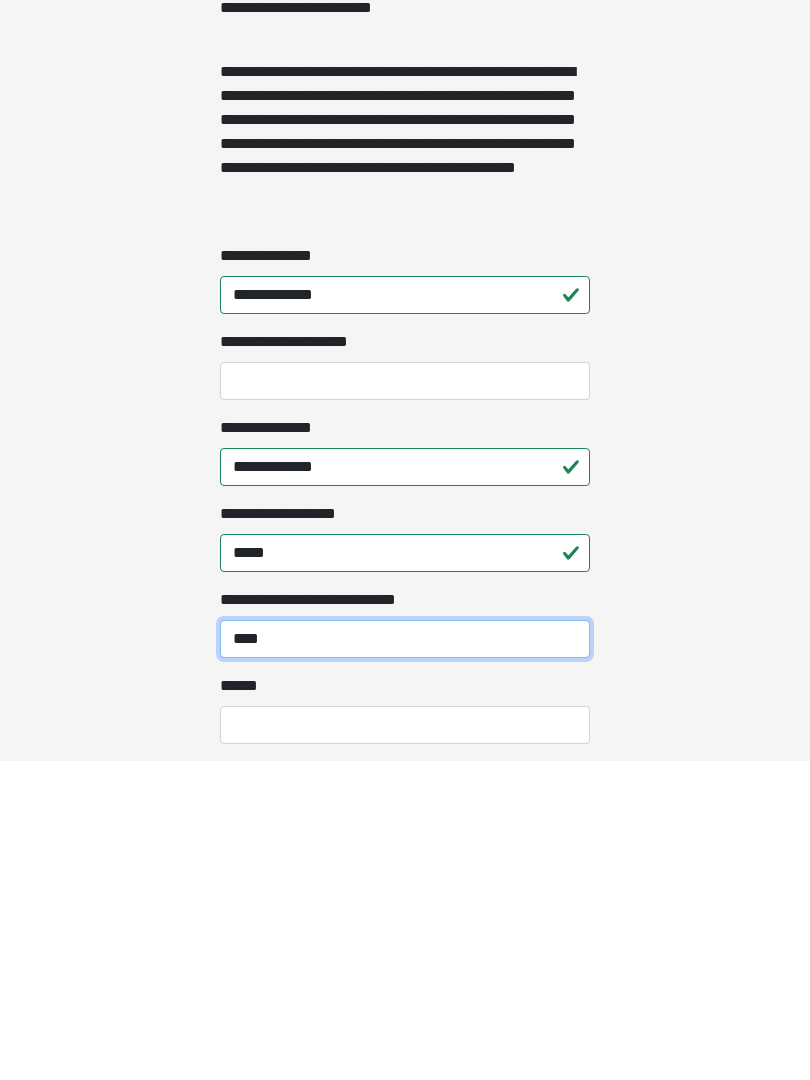 type on "****" 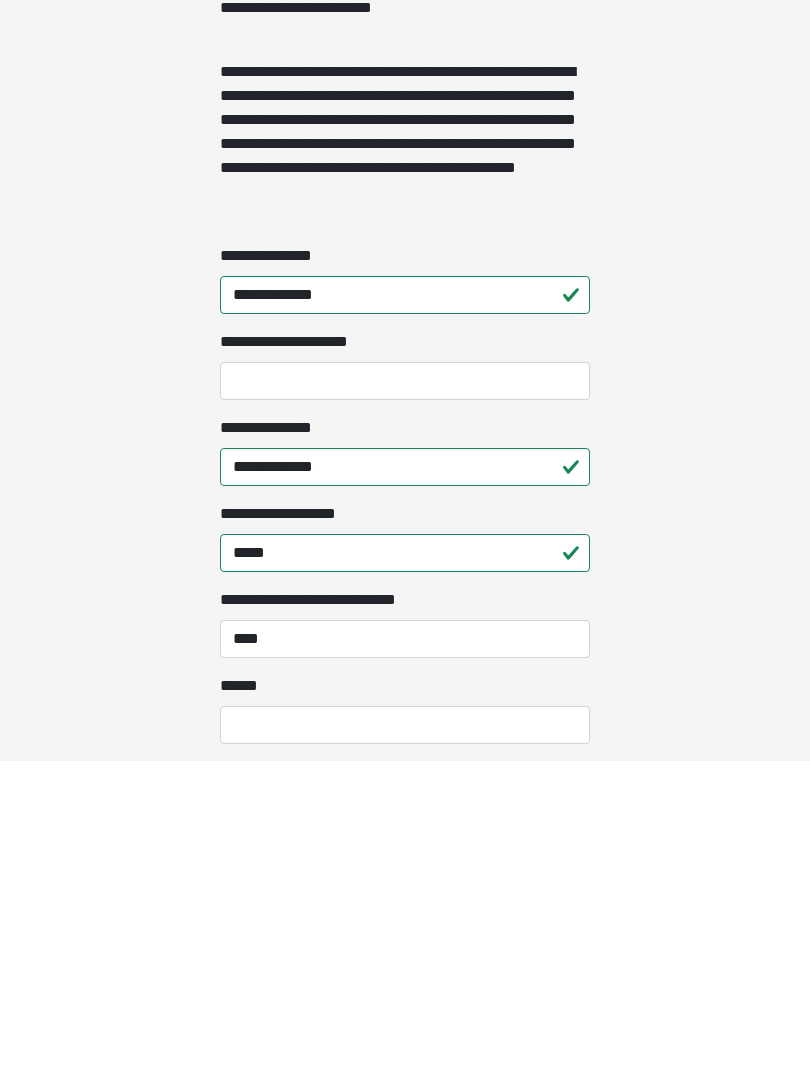 click on "**** *" at bounding box center [405, 1045] 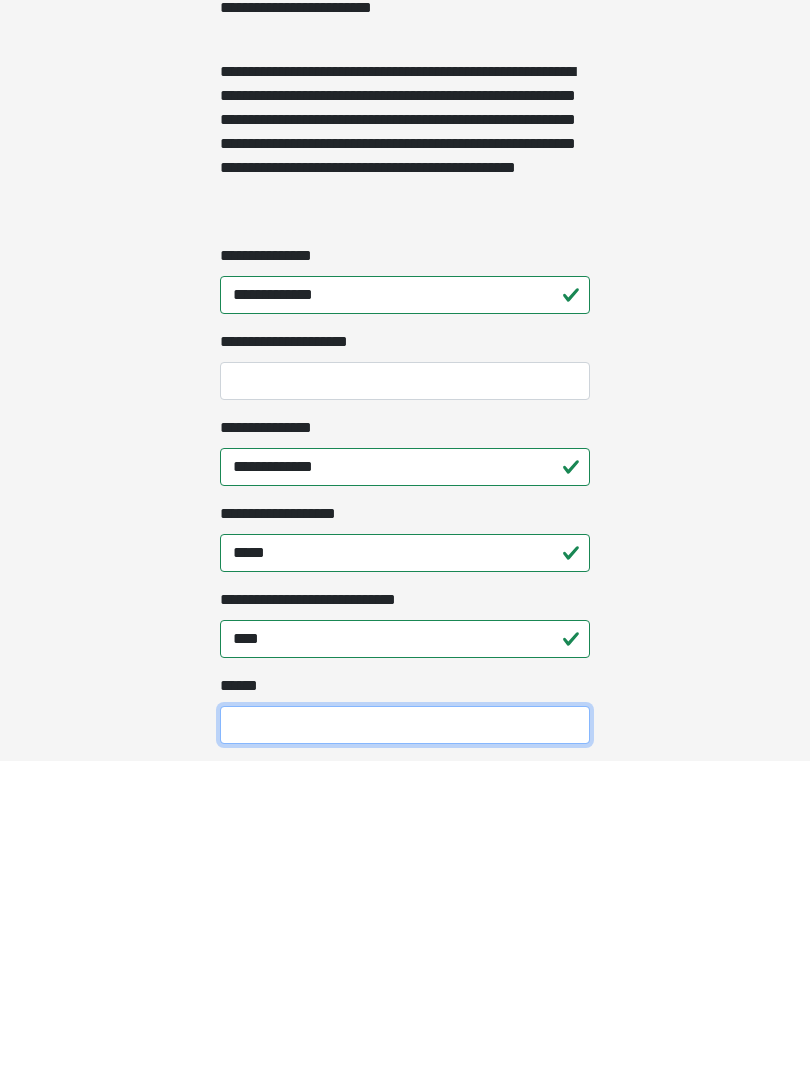scroll, scrollTop: 1467, scrollLeft: 0, axis: vertical 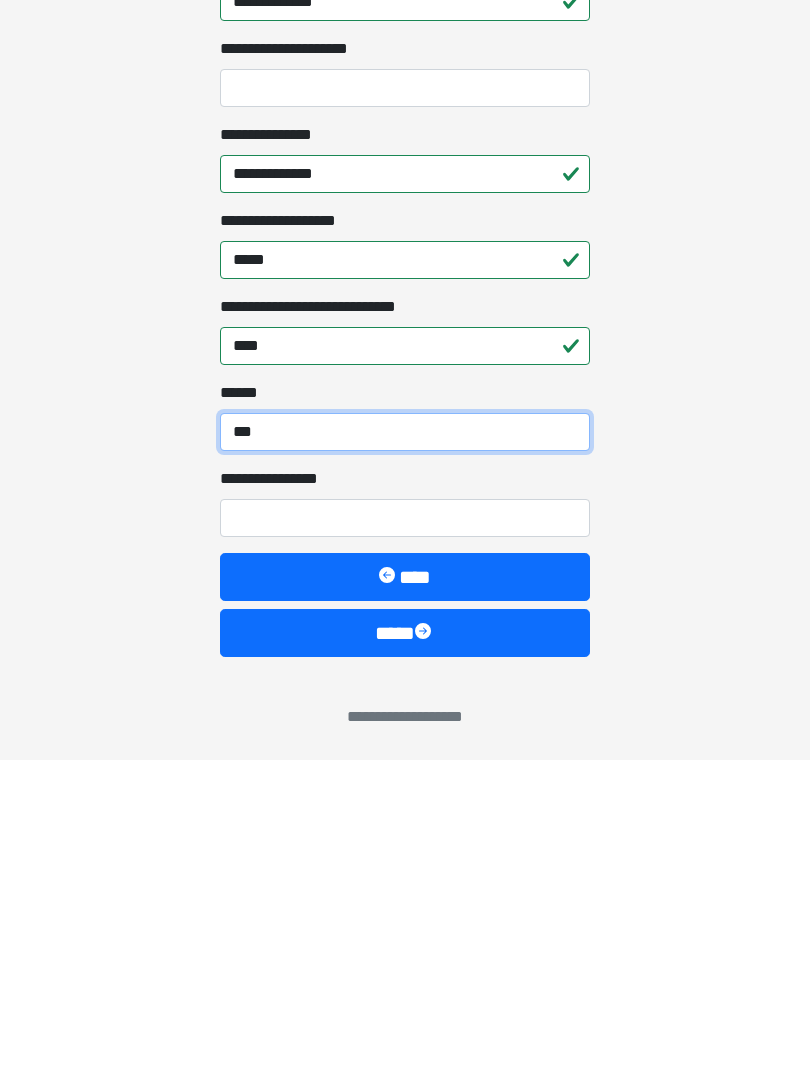 type on "***" 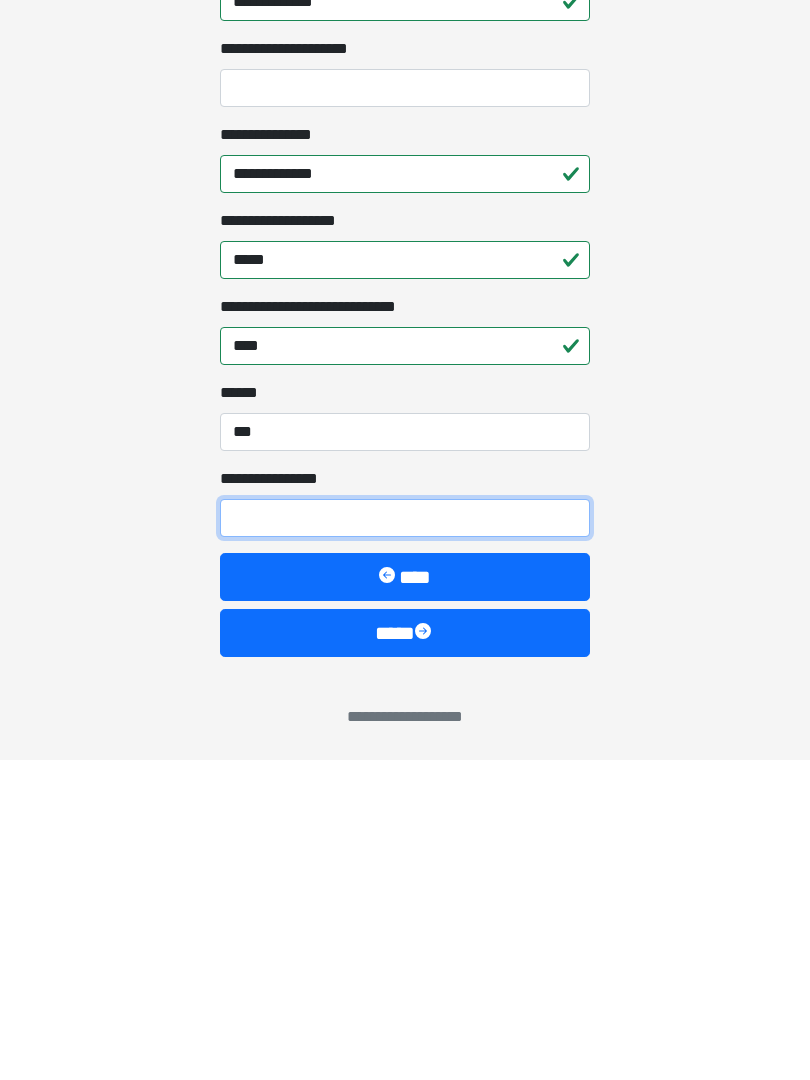 click on "**********" at bounding box center [405, 838] 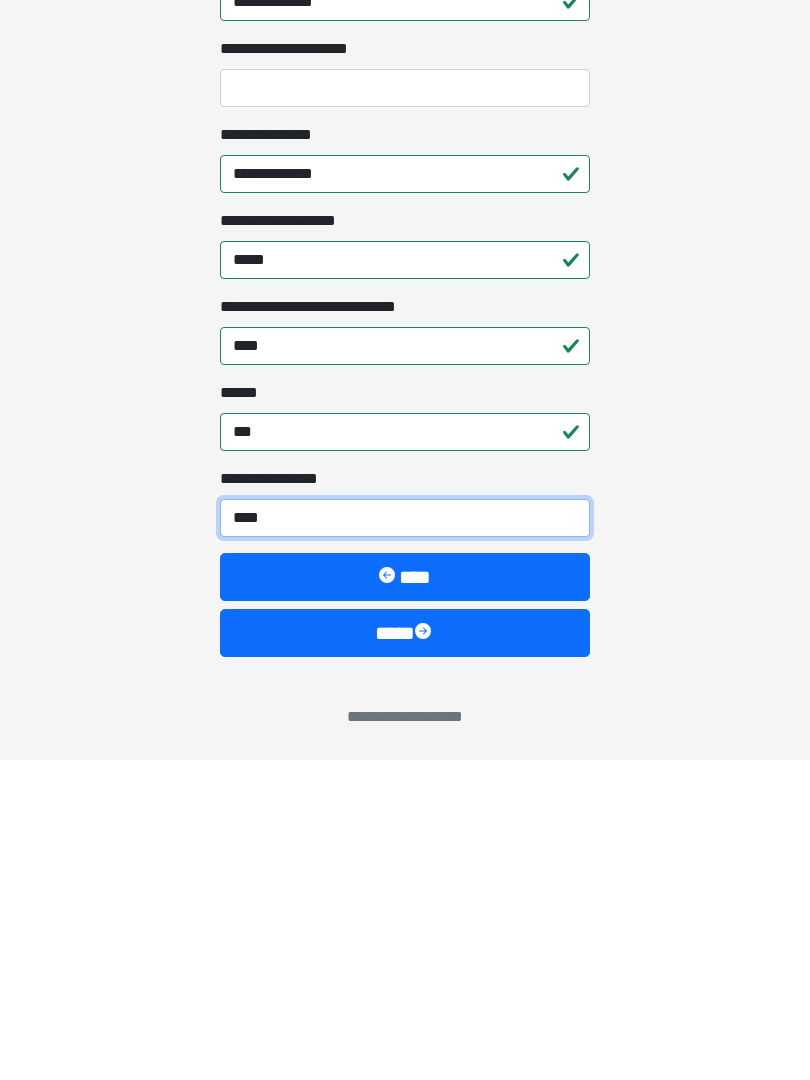 type on "*****" 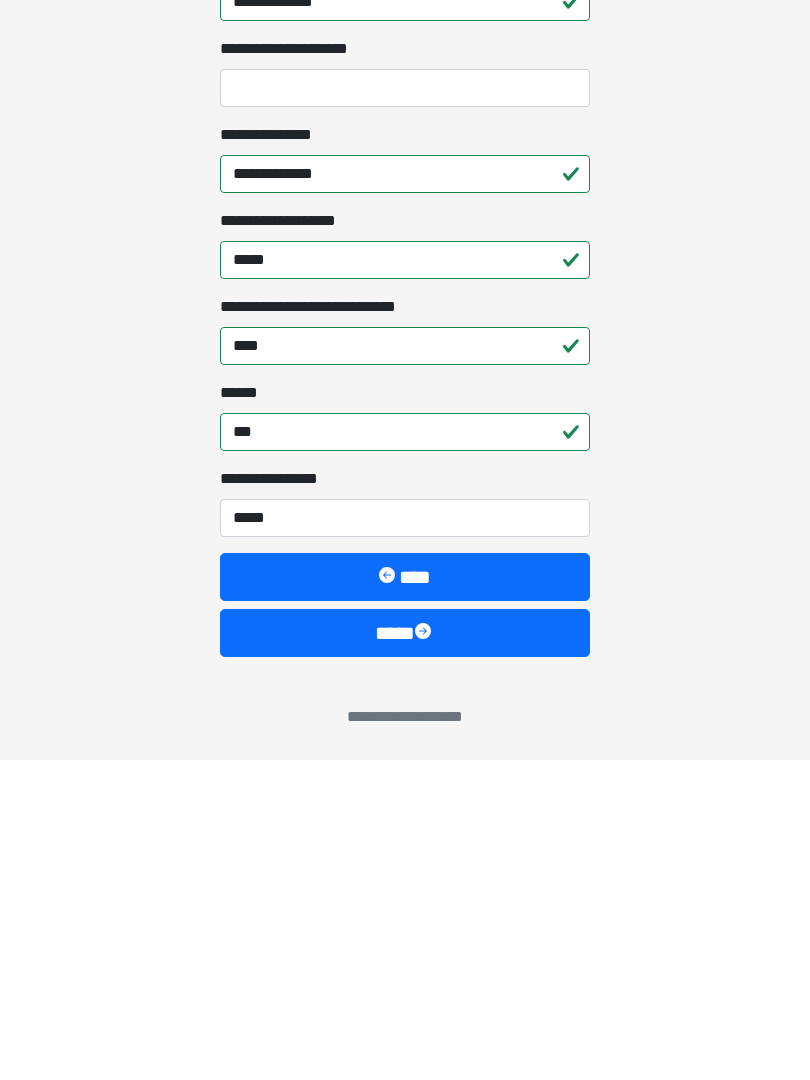 click on "****" at bounding box center (405, 953) 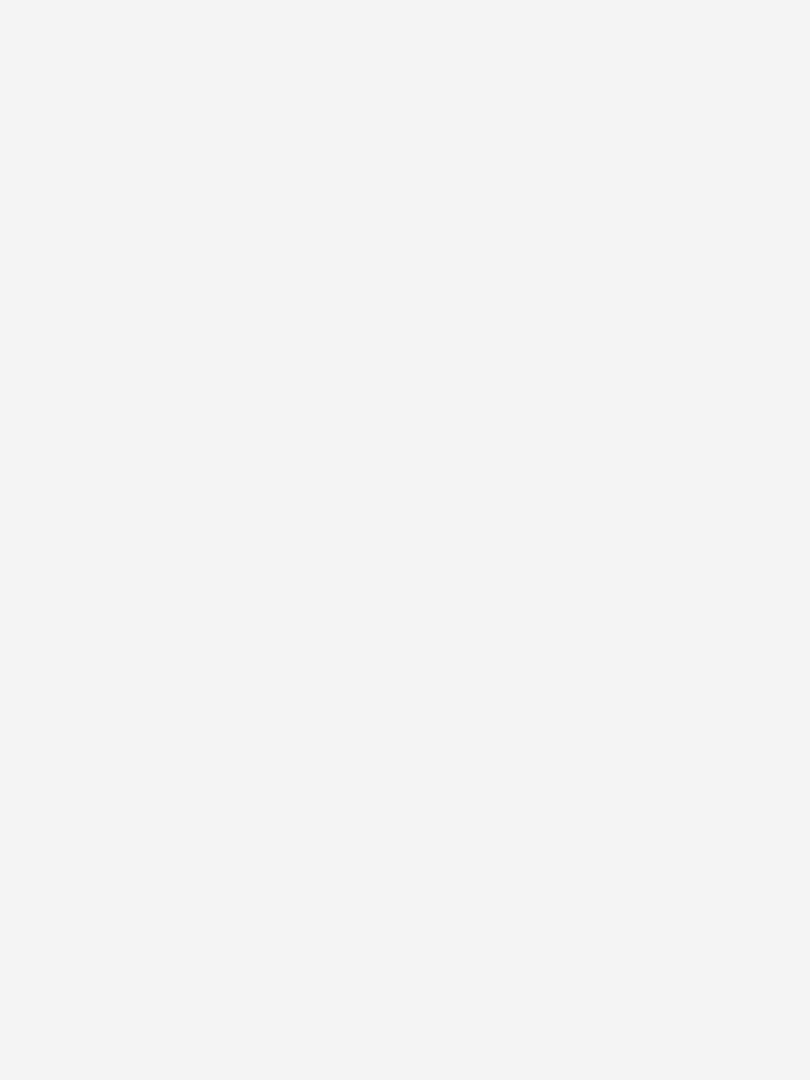 scroll, scrollTop: 0, scrollLeft: 0, axis: both 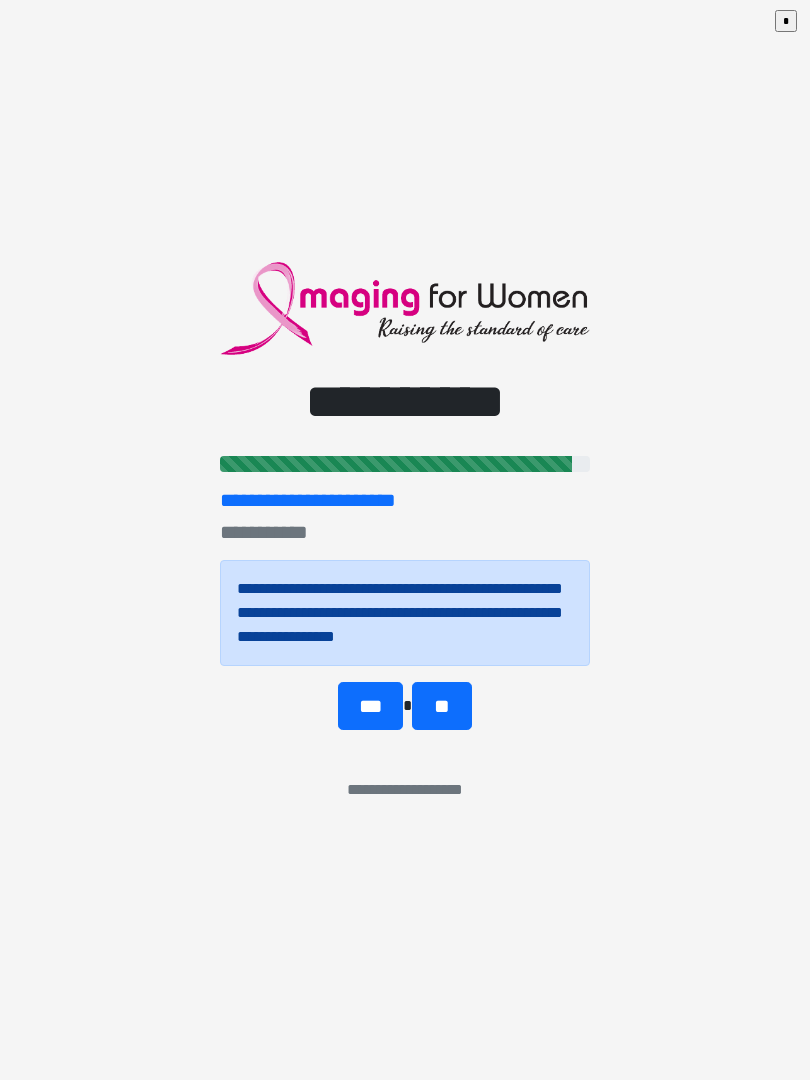 click on "**" at bounding box center [441, 706] 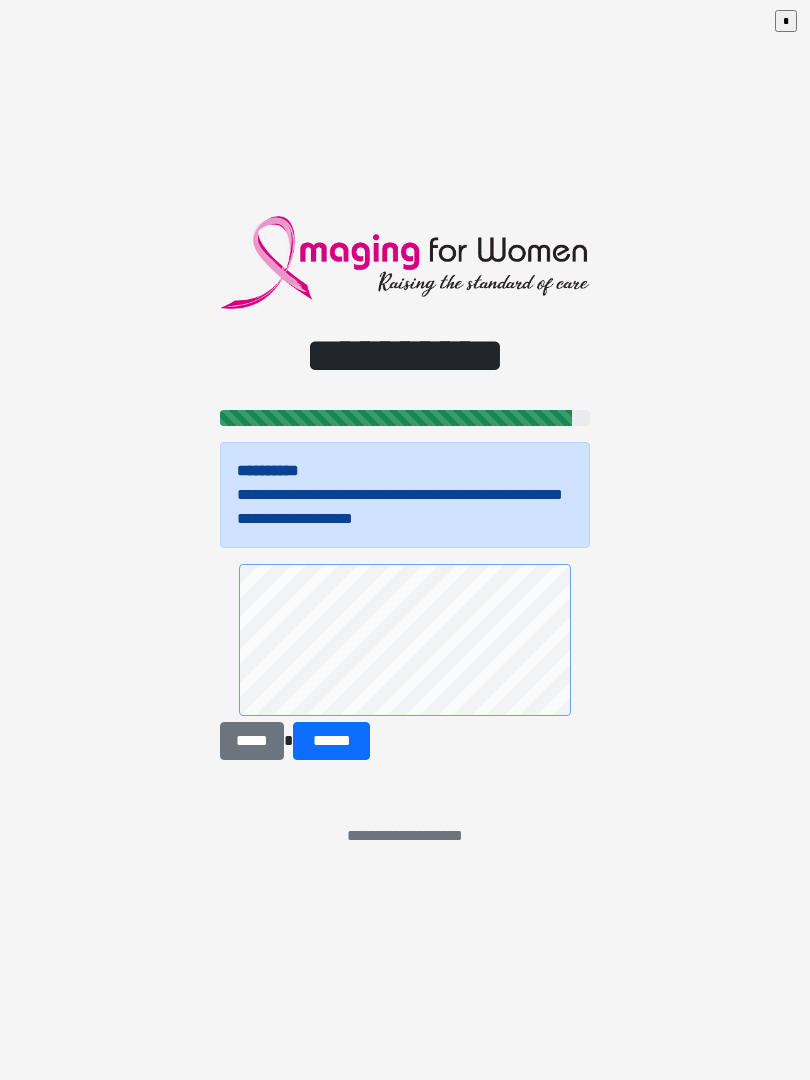 click on "******" at bounding box center [331, 741] 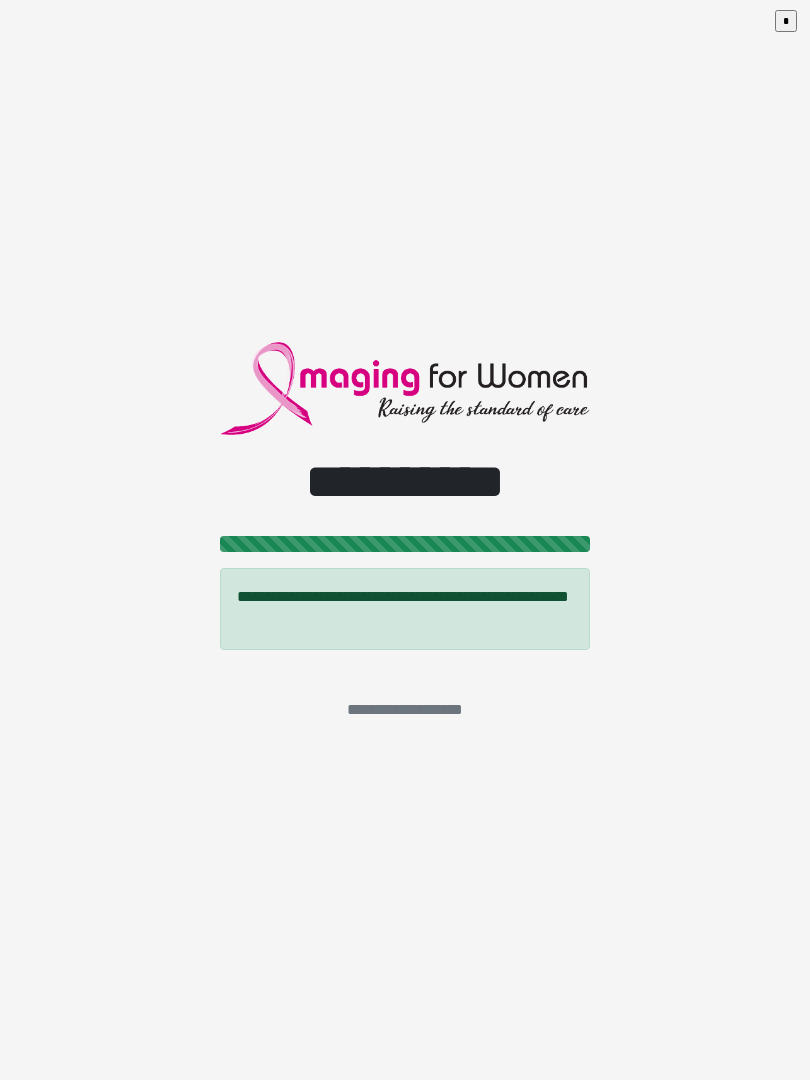 click on "**********" at bounding box center (405, 540) 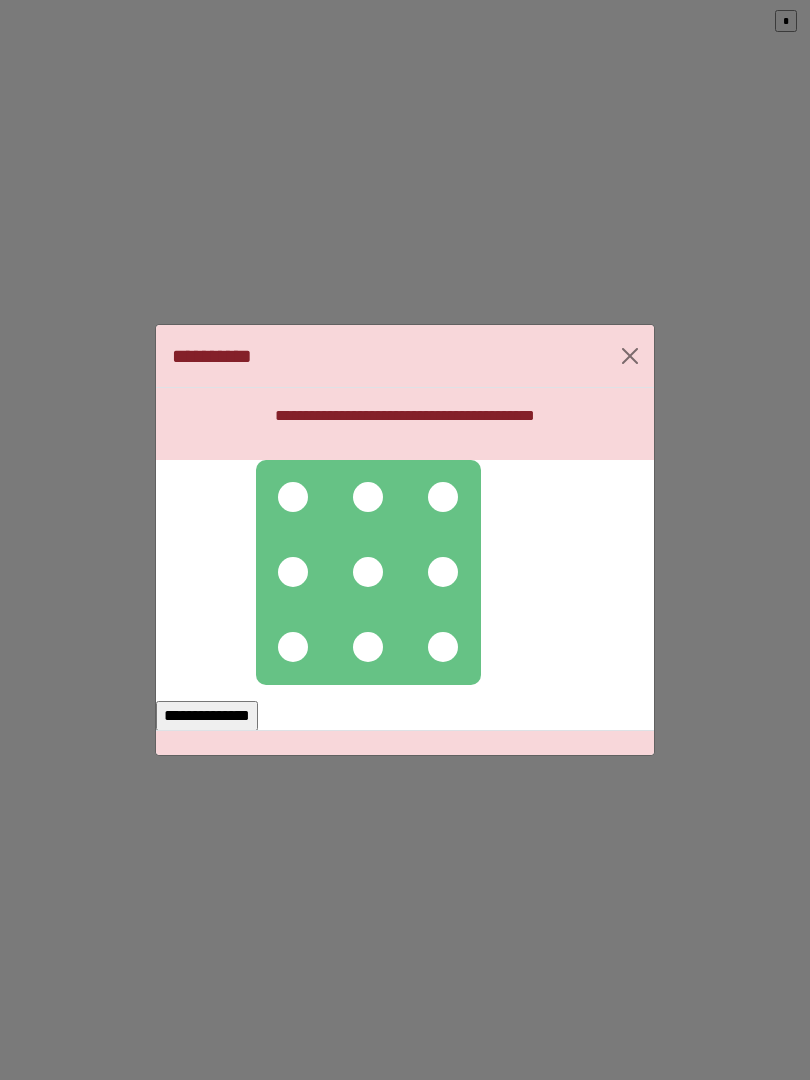 click at bounding box center [293, 497] 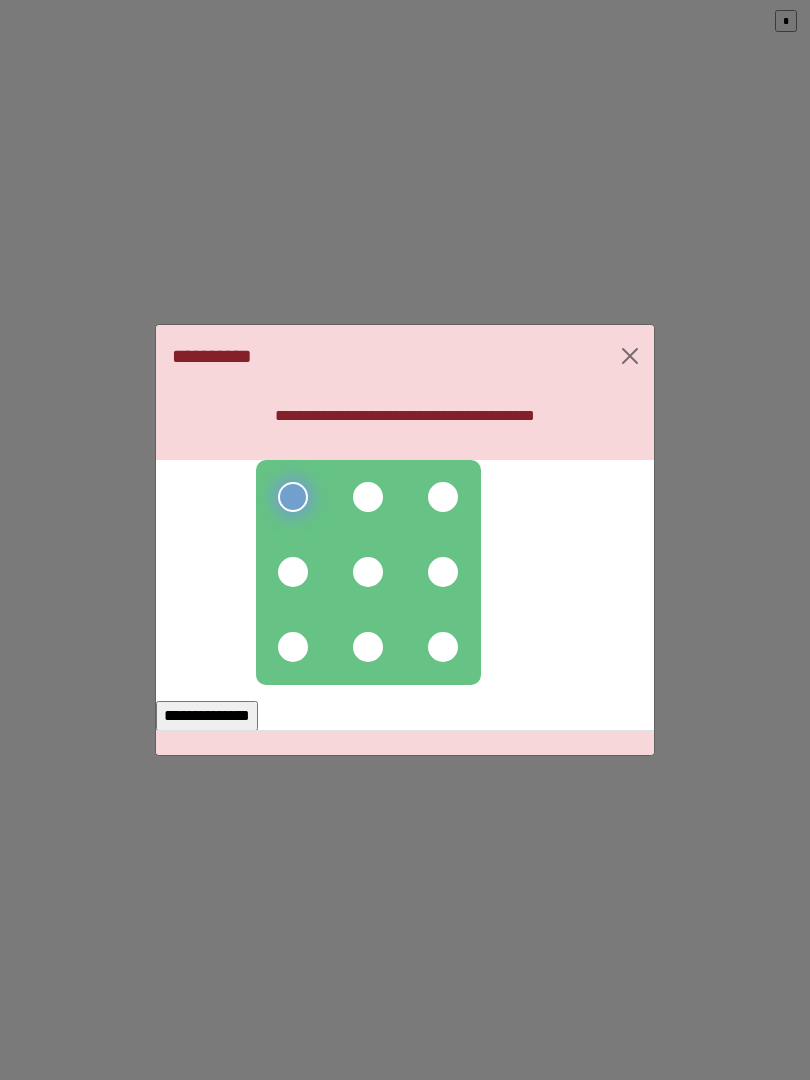 click at bounding box center (368, 497) 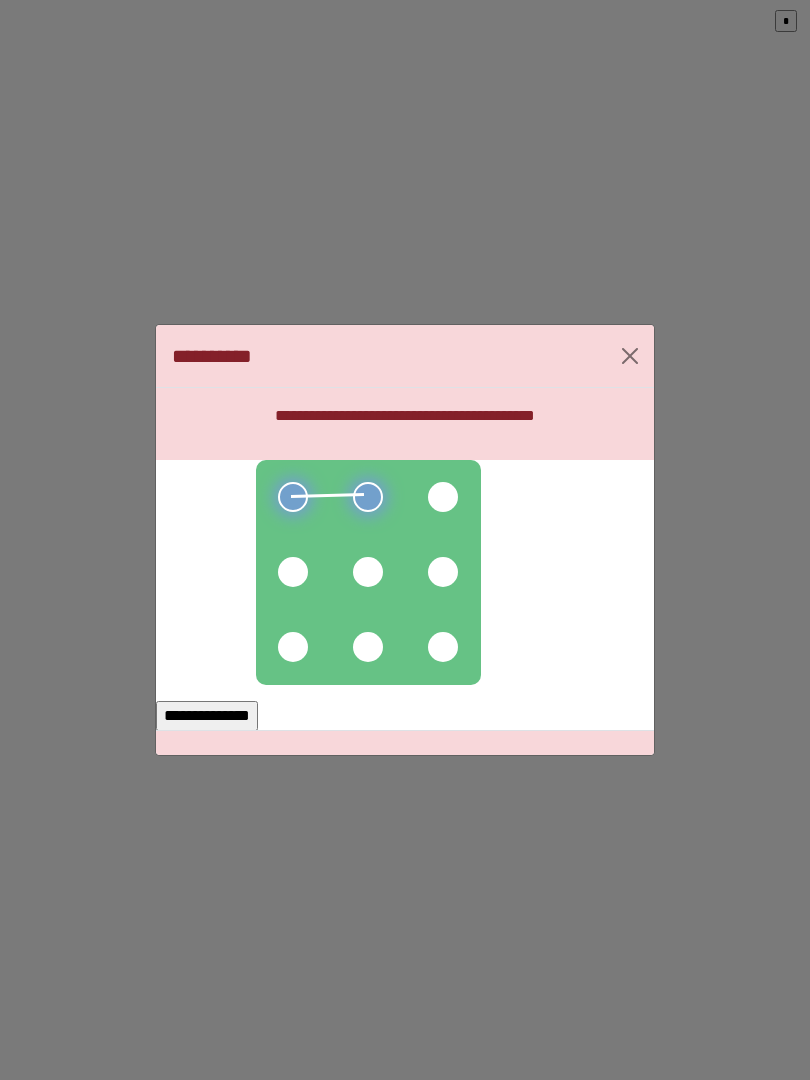 click at bounding box center (443, 497) 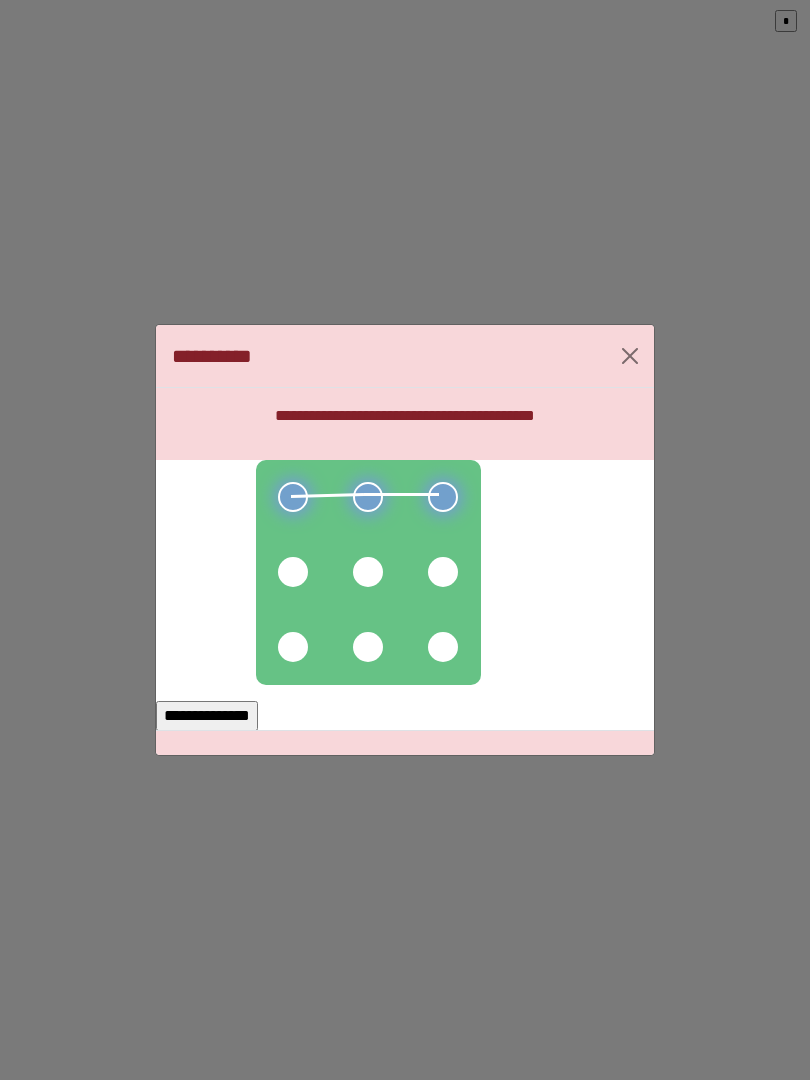 click at bounding box center [368, 572] 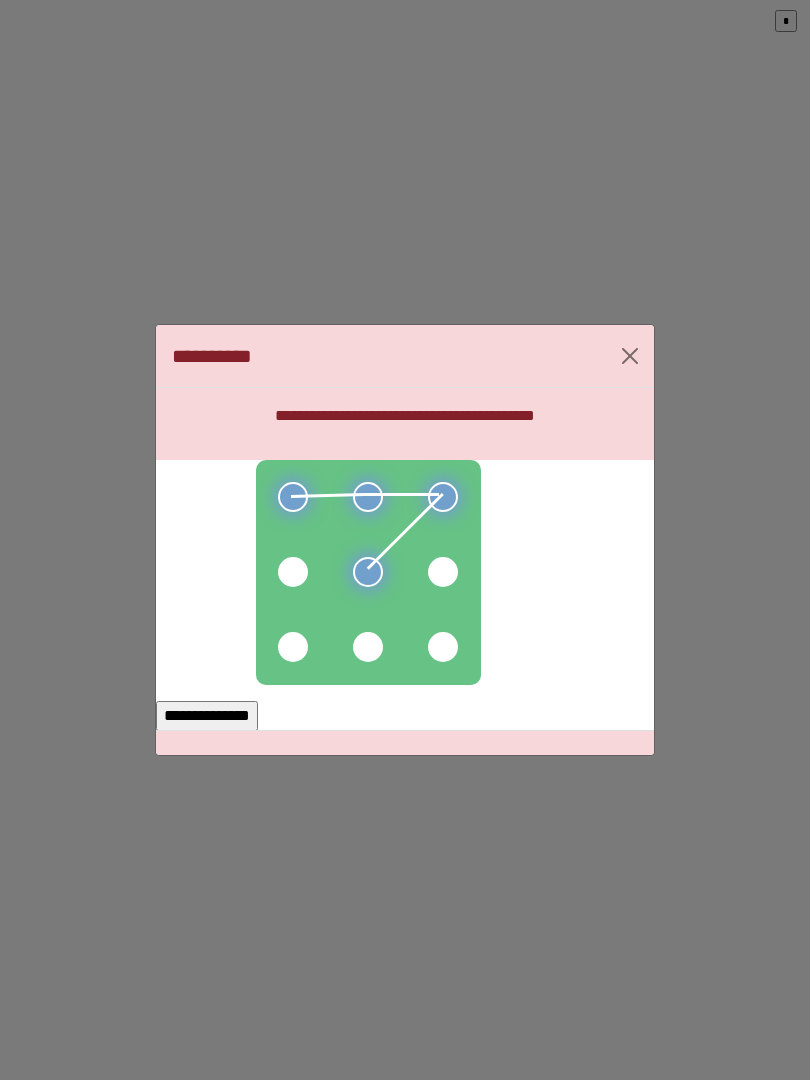click at bounding box center [293, 572] 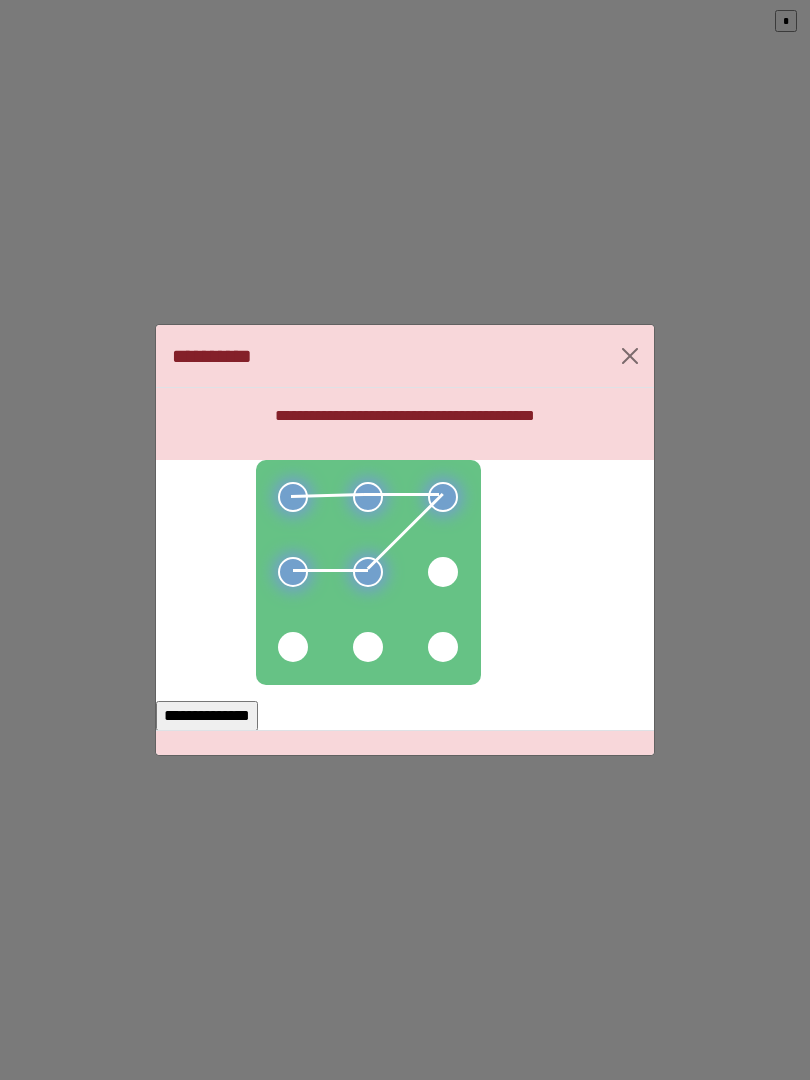 click at bounding box center [293, 647] 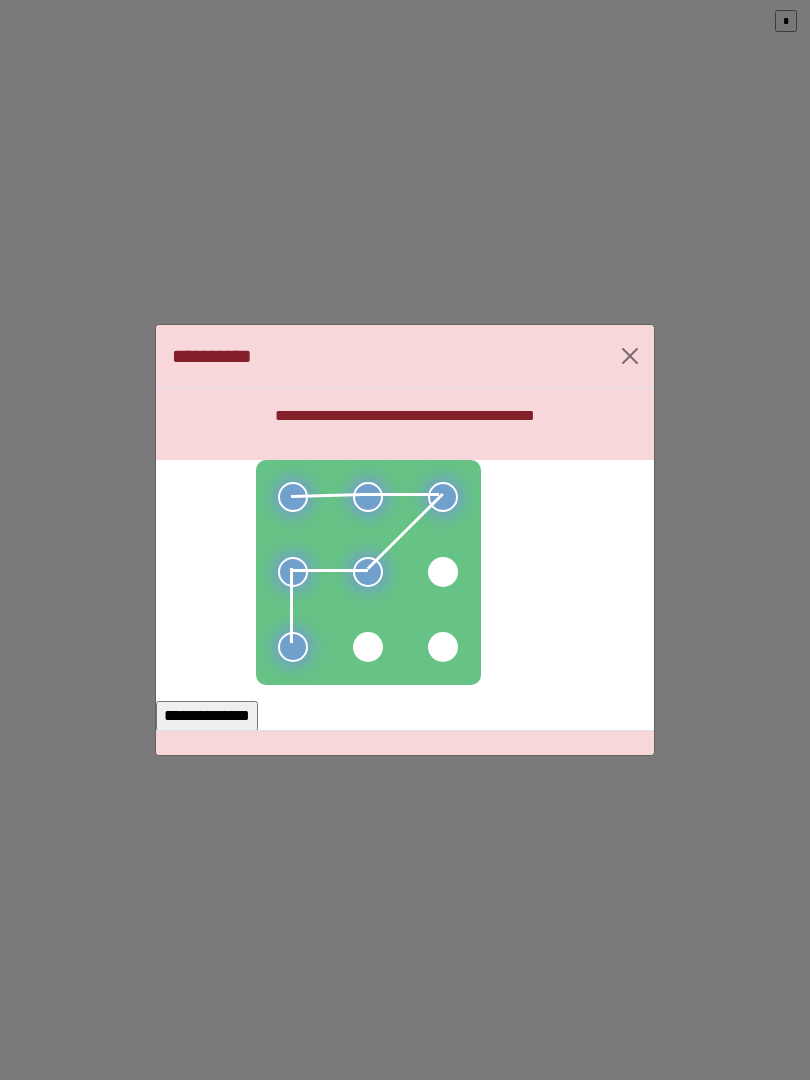 click at bounding box center [368, 647] 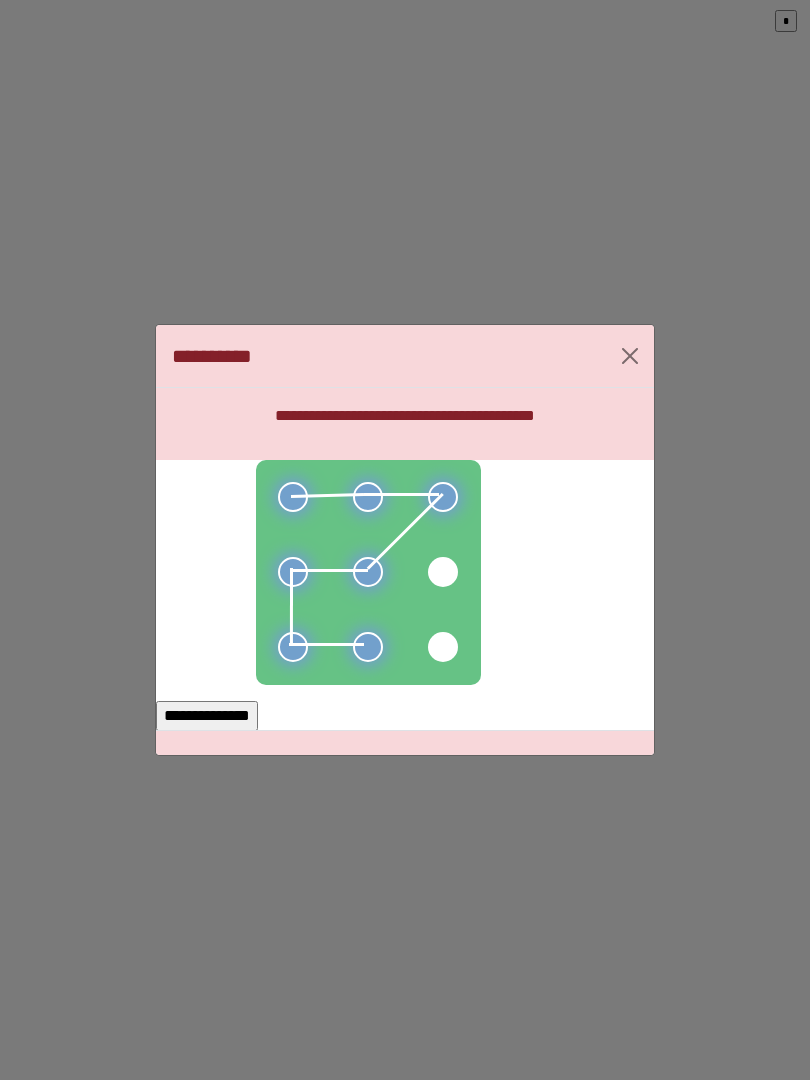 click at bounding box center (368, 572) 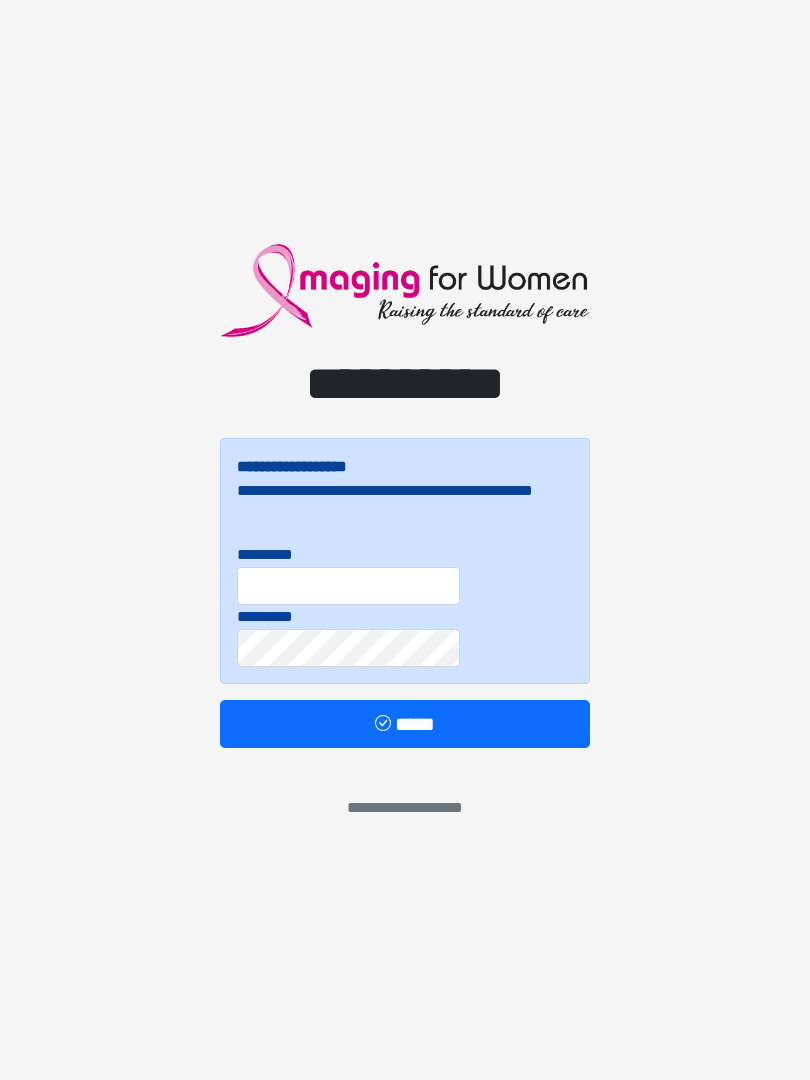 scroll, scrollTop: 4, scrollLeft: 0, axis: vertical 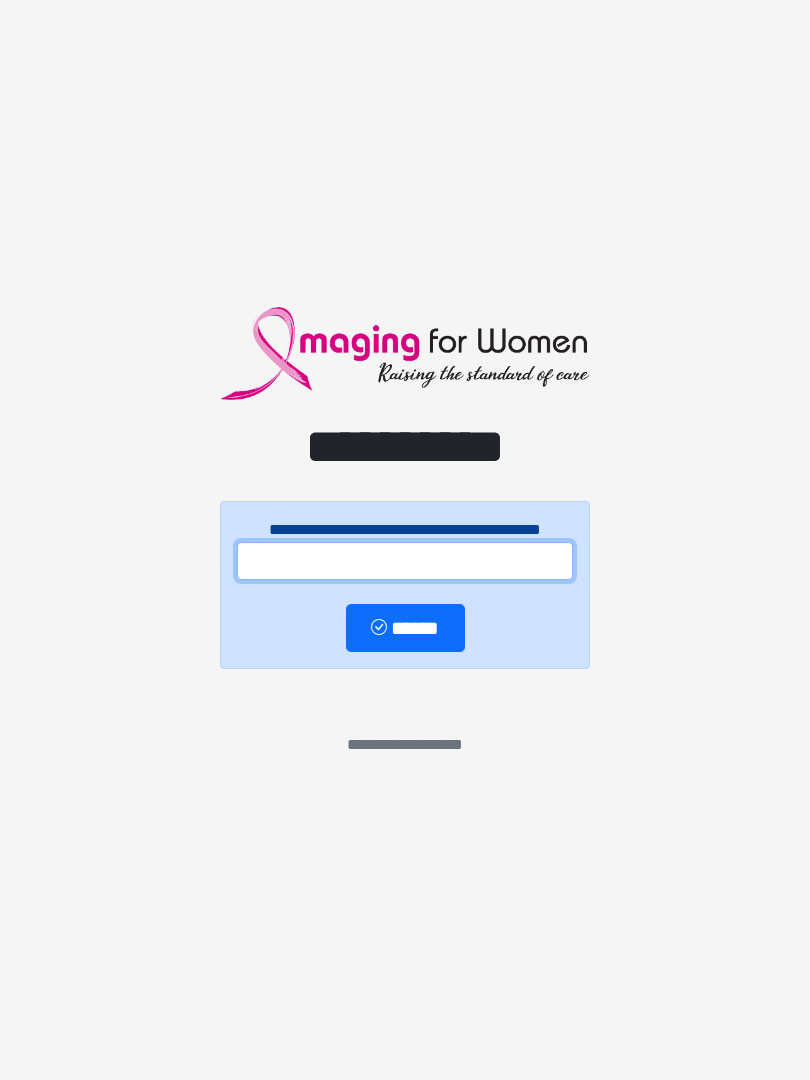 click at bounding box center [405, 561] 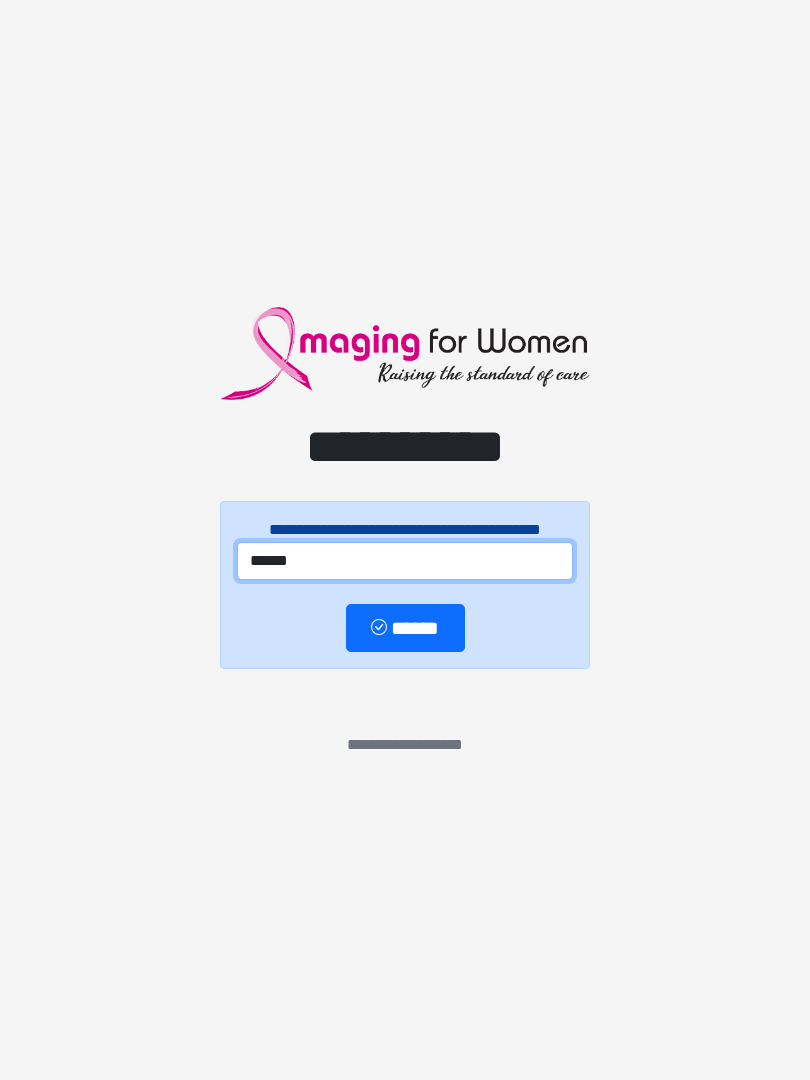 type on "******" 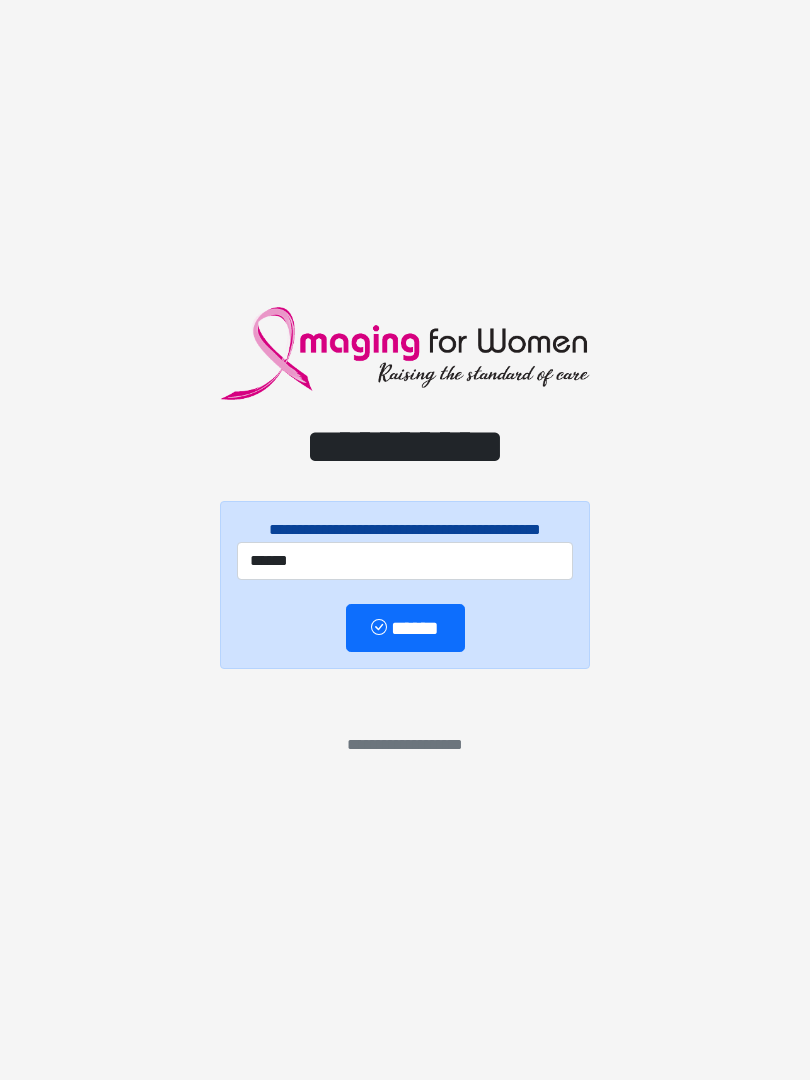 click on "******" at bounding box center [405, 628] 